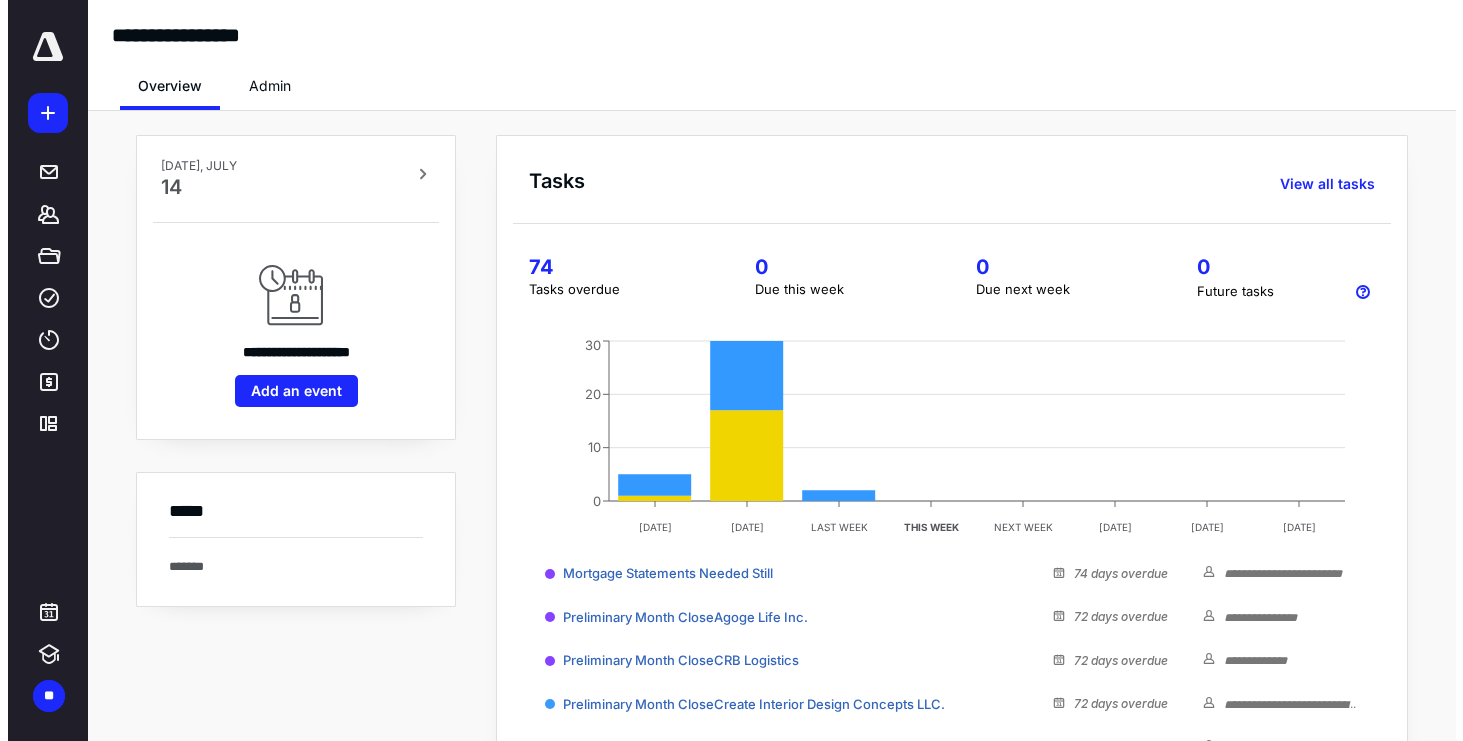 scroll, scrollTop: 0, scrollLeft: 0, axis: both 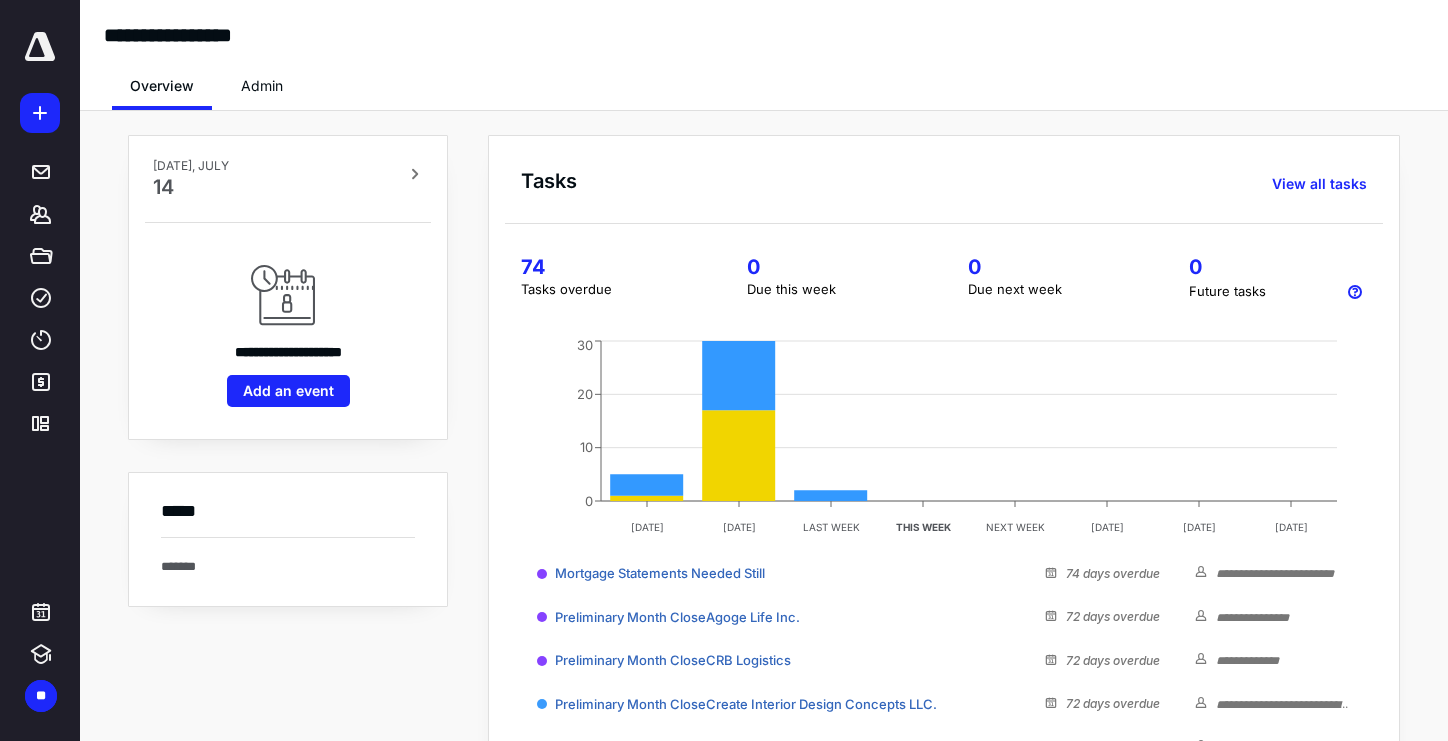 click at bounding box center (40, 47) 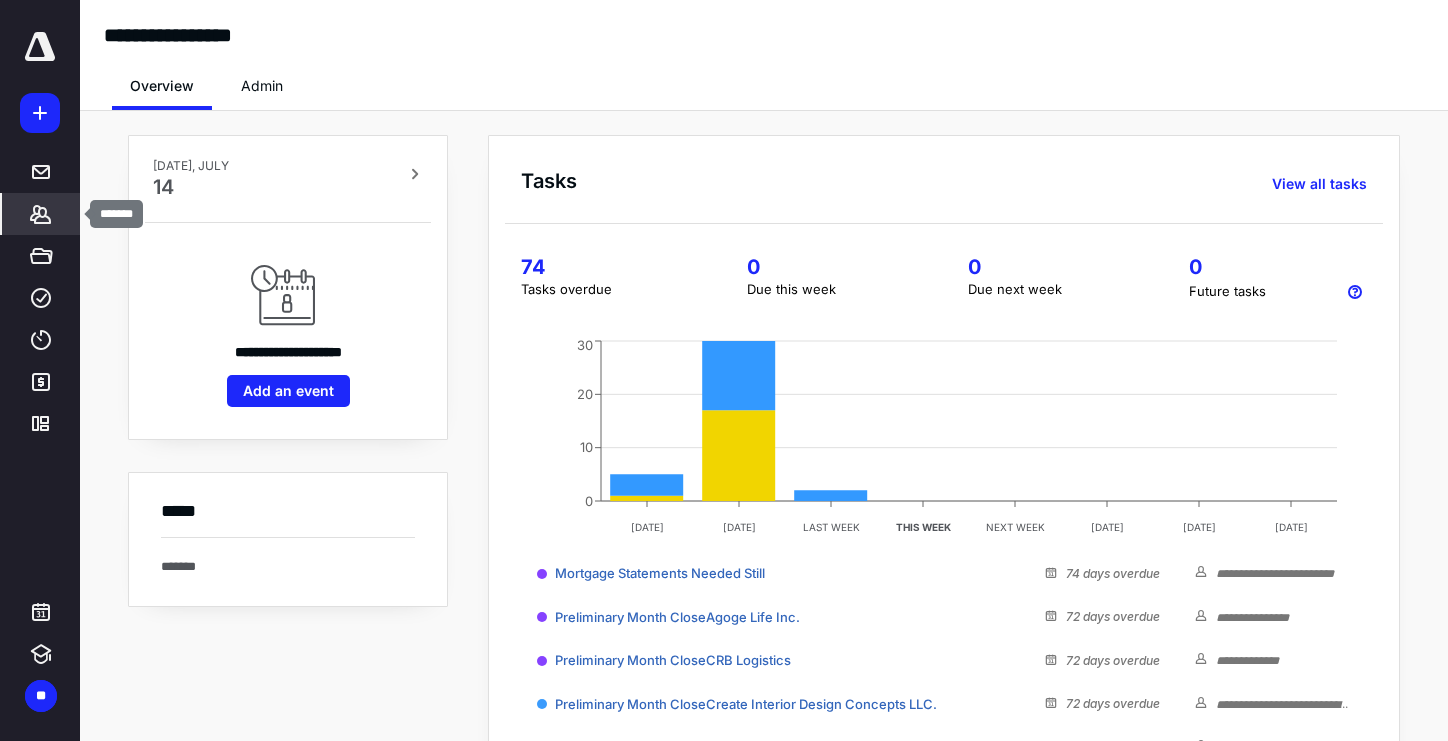 click 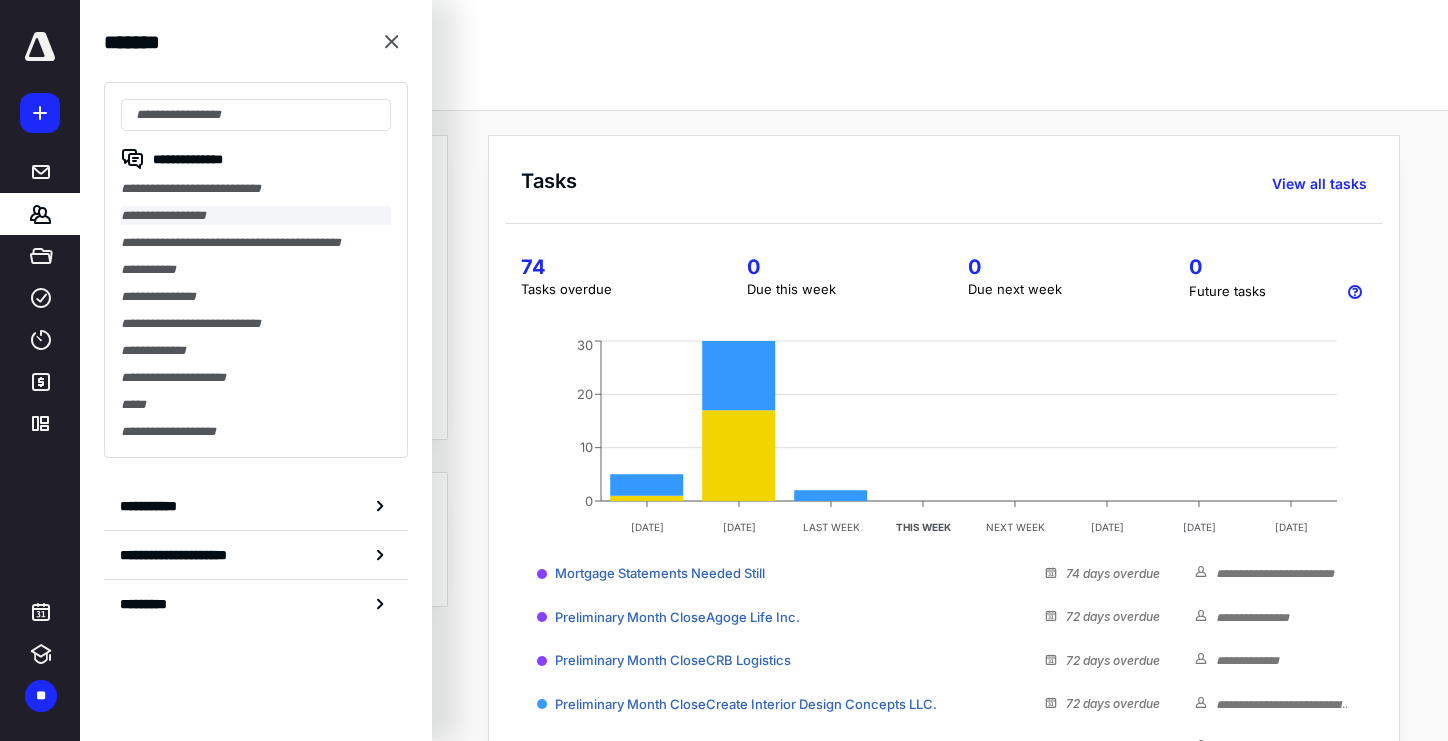 click on "**********" at bounding box center (256, 215) 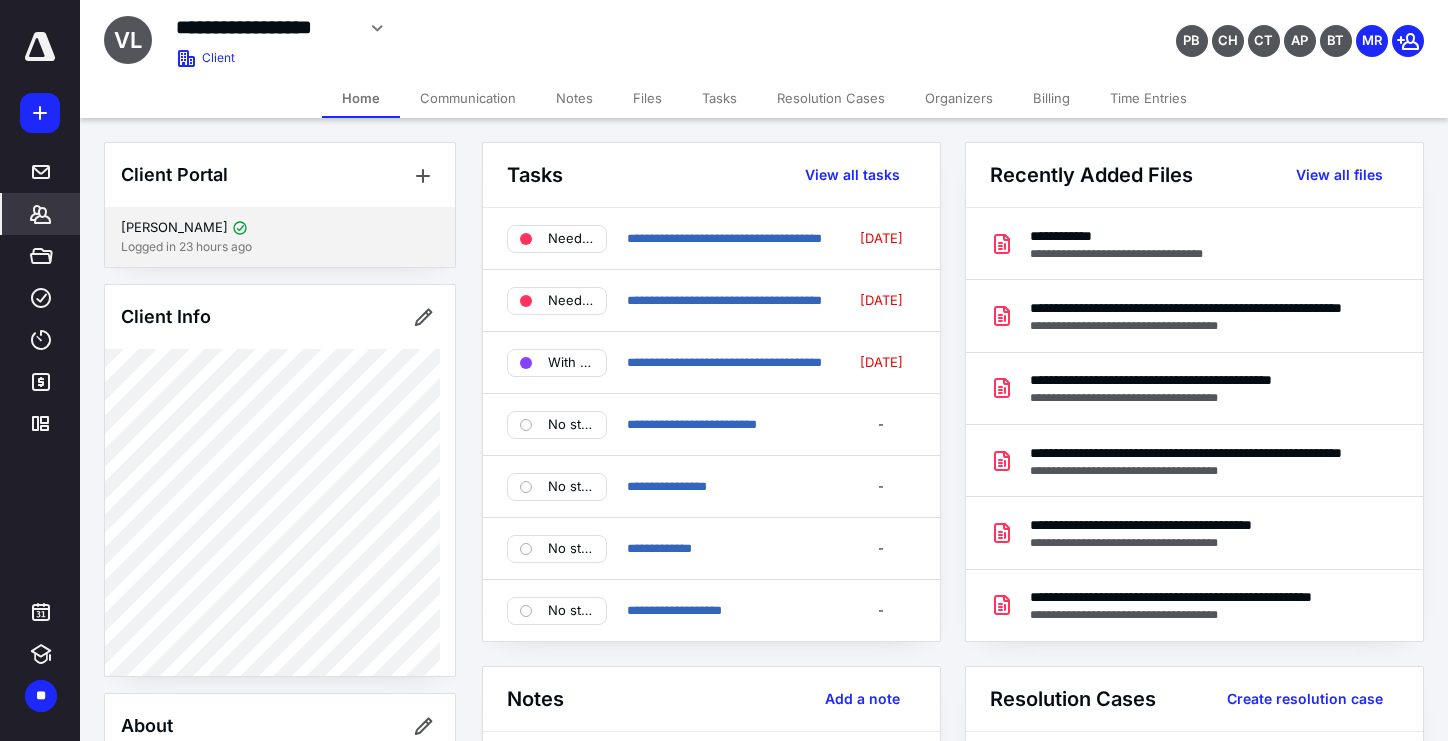 click on "[PERSON_NAME] Logged in 23 hours ago" at bounding box center (280, 237) 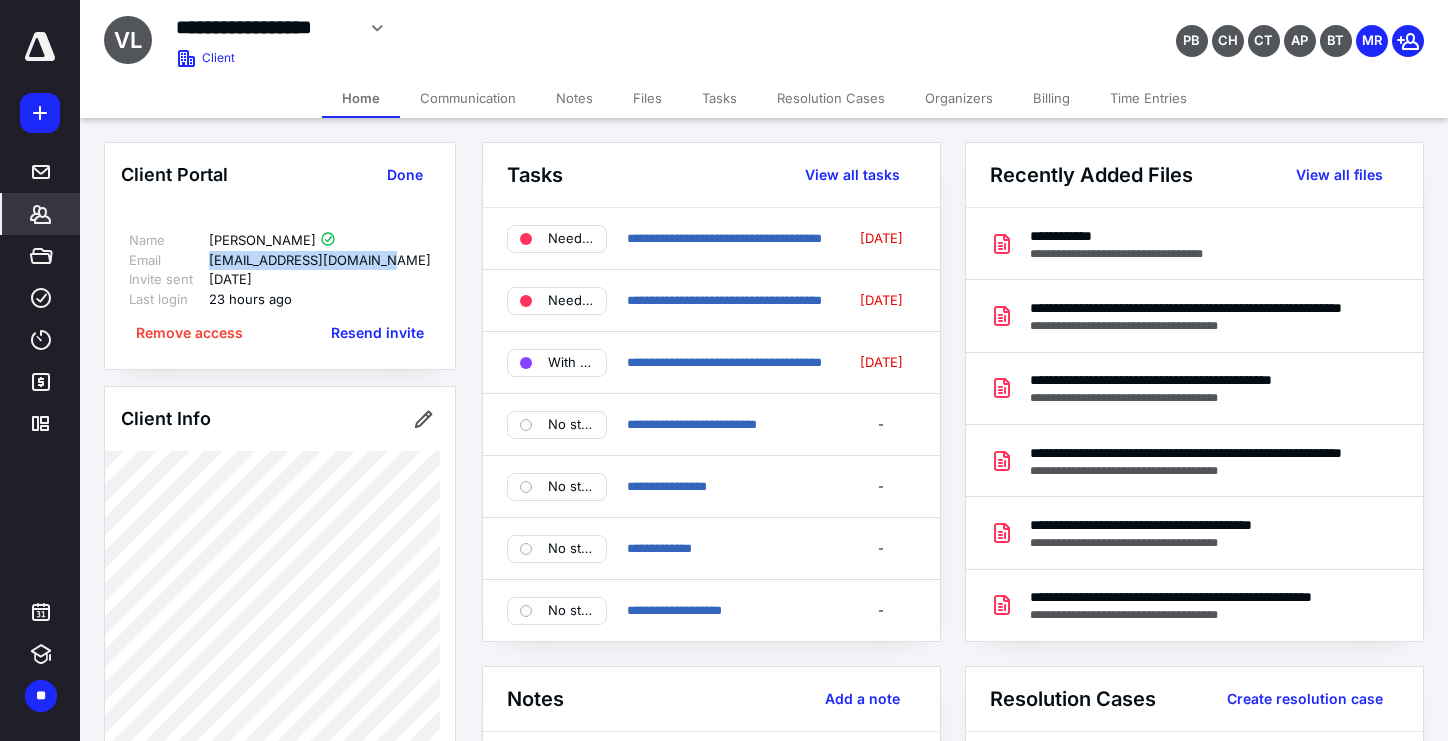 drag, startPoint x: 368, startPoint y: 257, endPoint x: 200, endPoint y: 262, distance: 168.07439 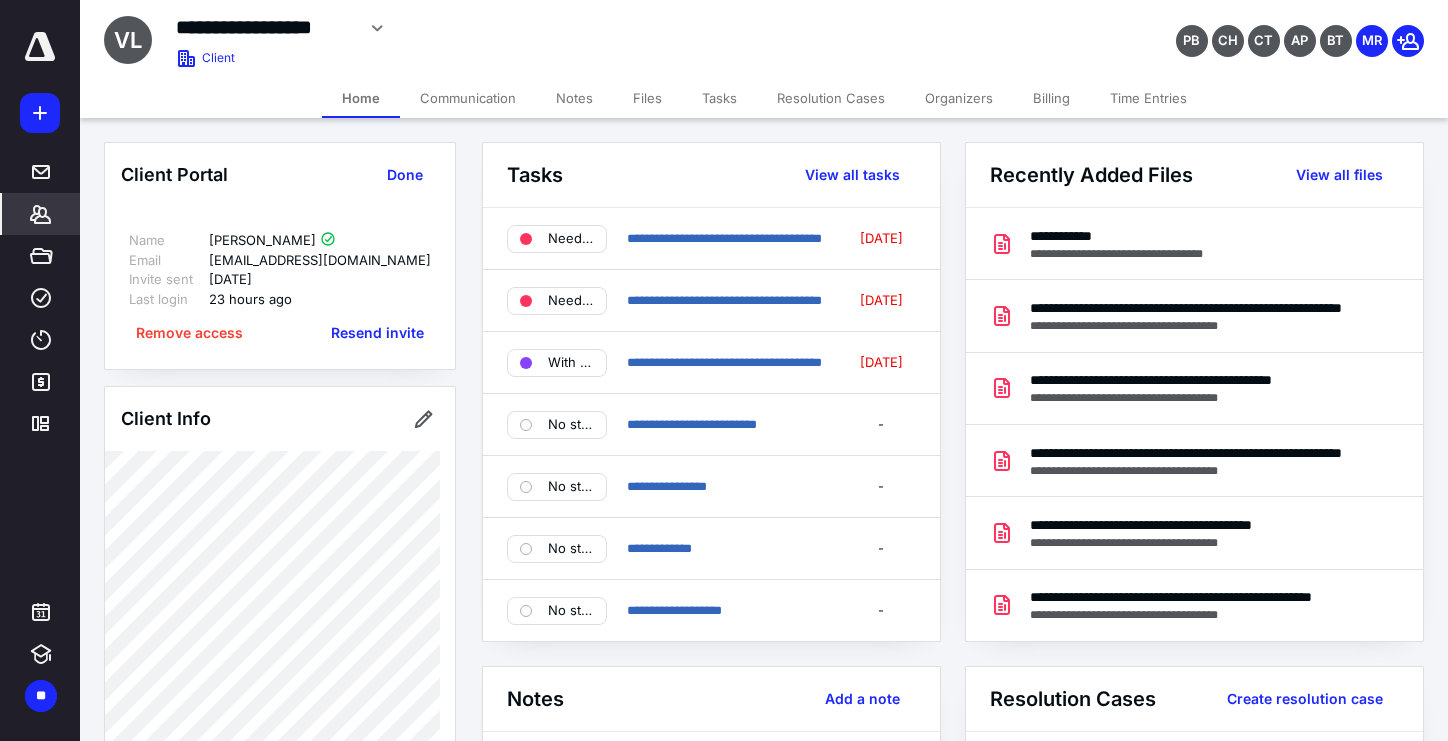 click on "Client Portal Done Name [PERSON_NAME] Email [EMAIL_ADDRESS][DOMAIN_NAME] Invite sent [DATE] Last login 23 hours ago Remove access Resend invite Client Info About Important clients Tags Manage all tags" at bounding box center (280, 779) 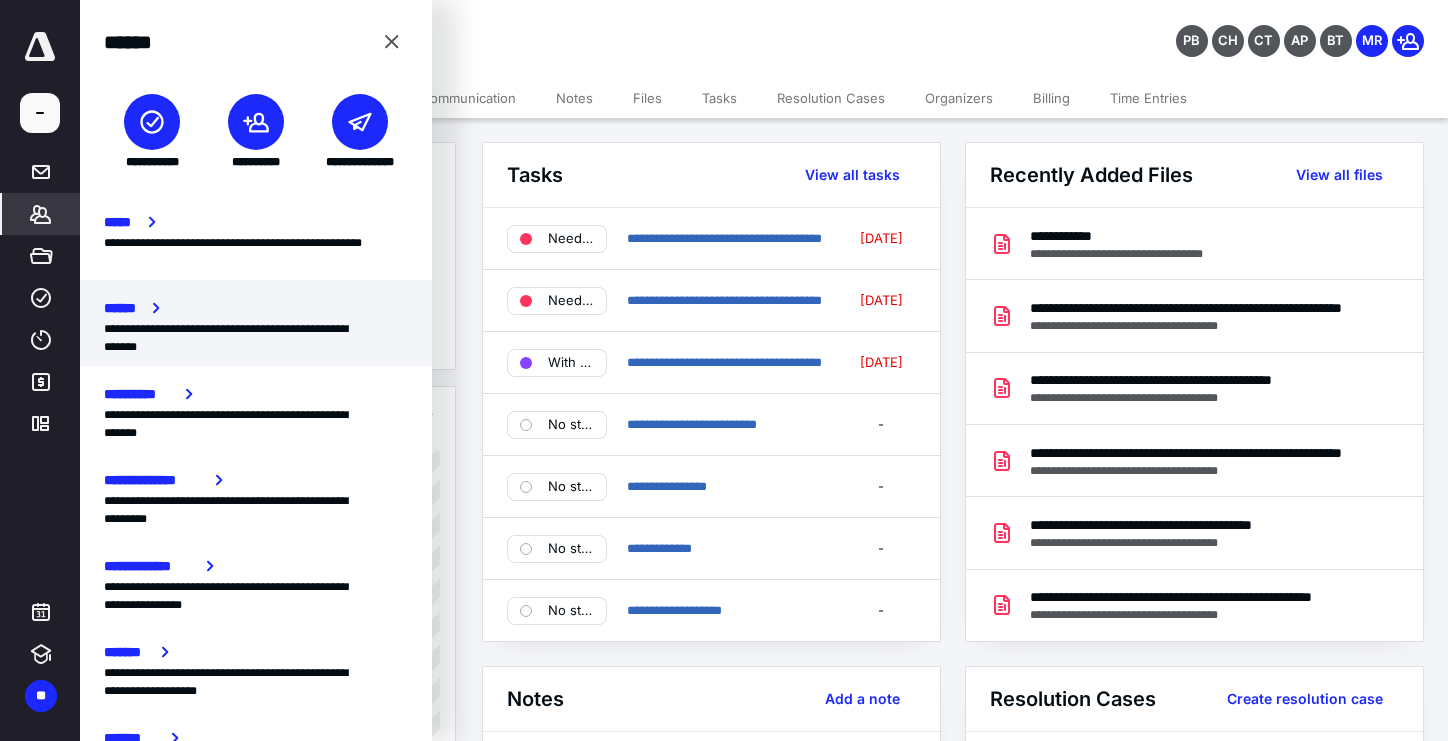 click 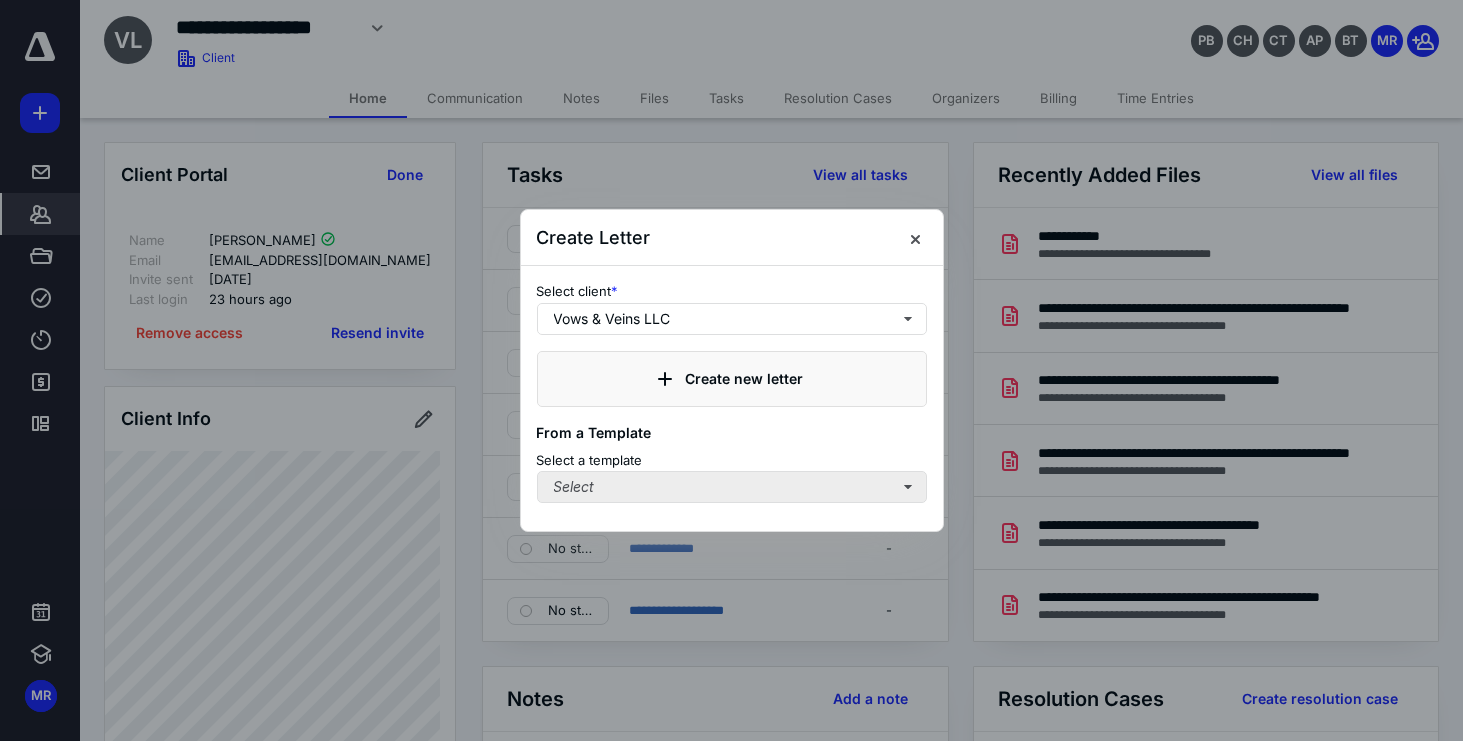 click on "Select" at bounding box center [732, 487] 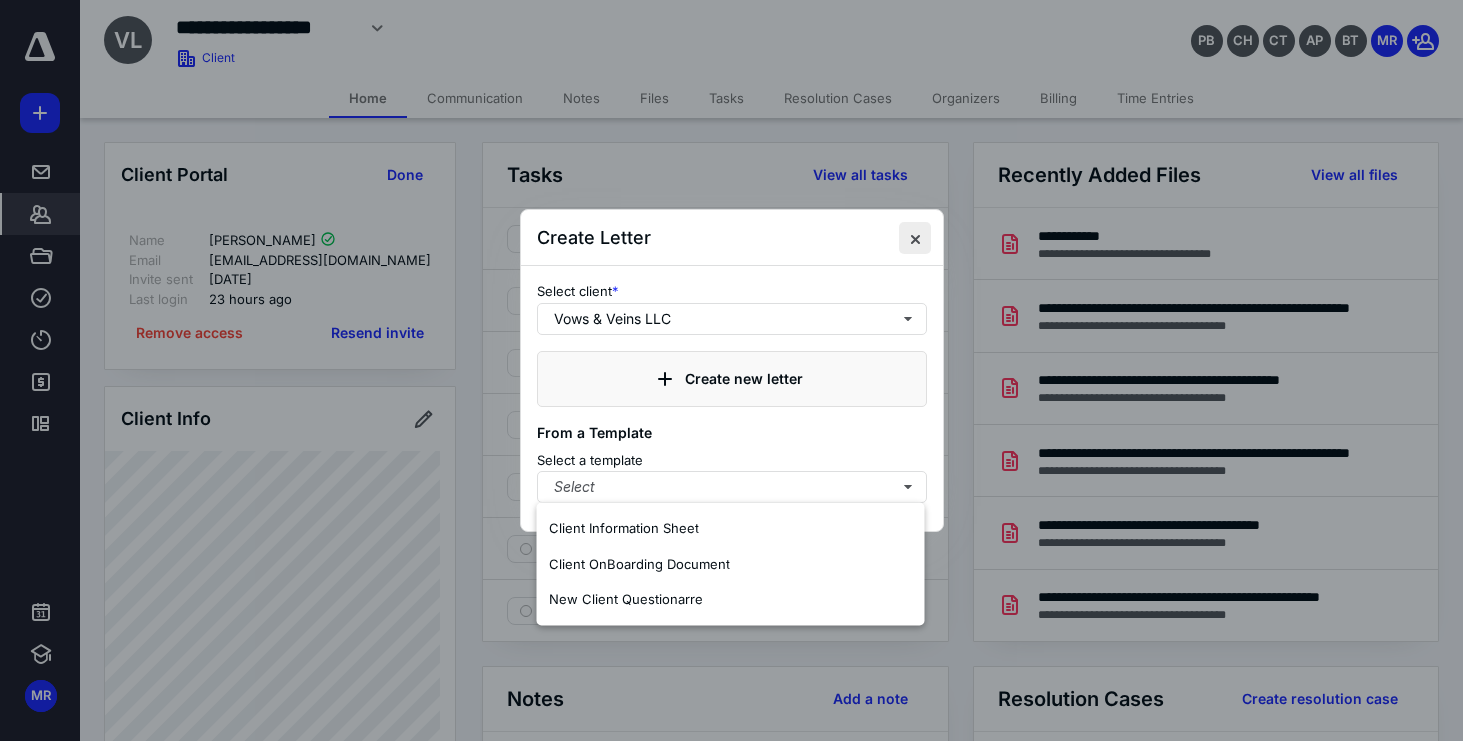 click at bounding box center [915, 238] 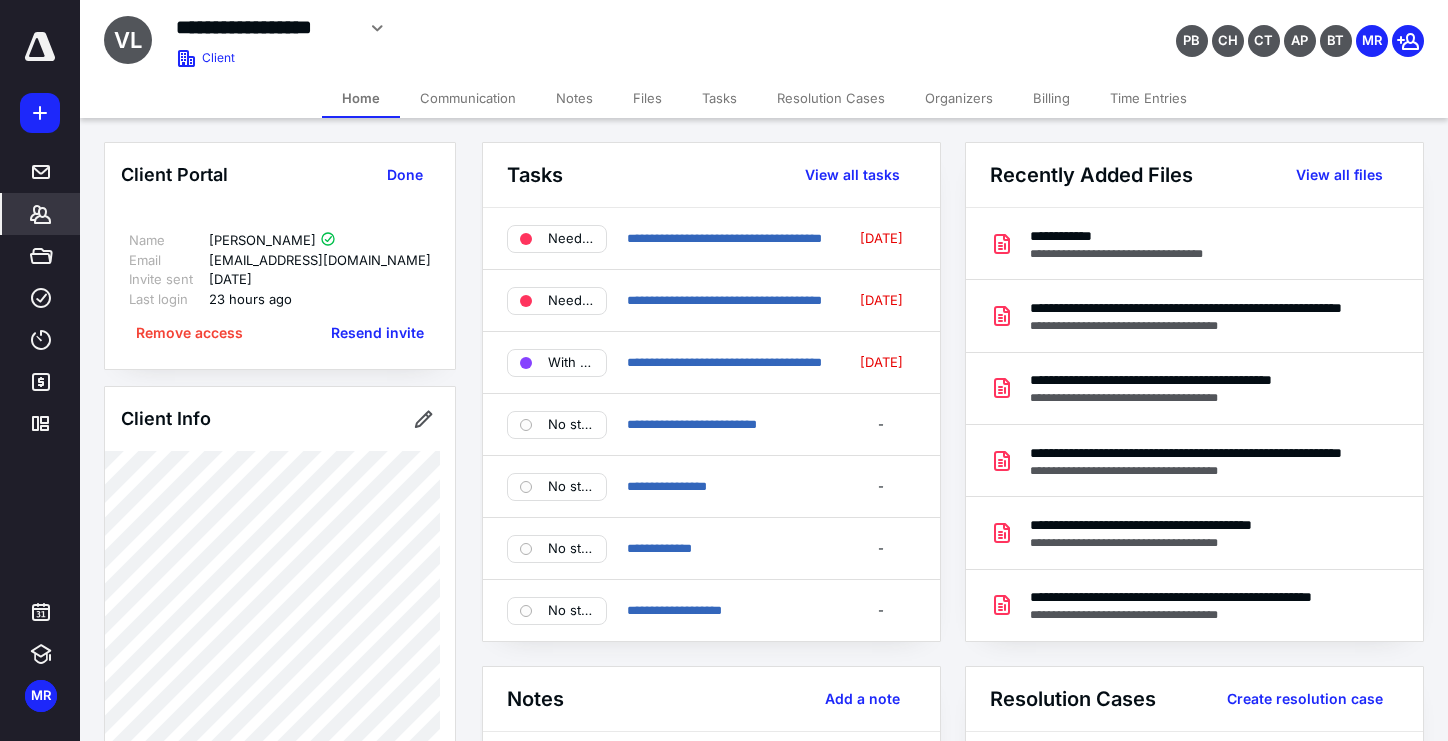 click at bounding box center (40, 47) 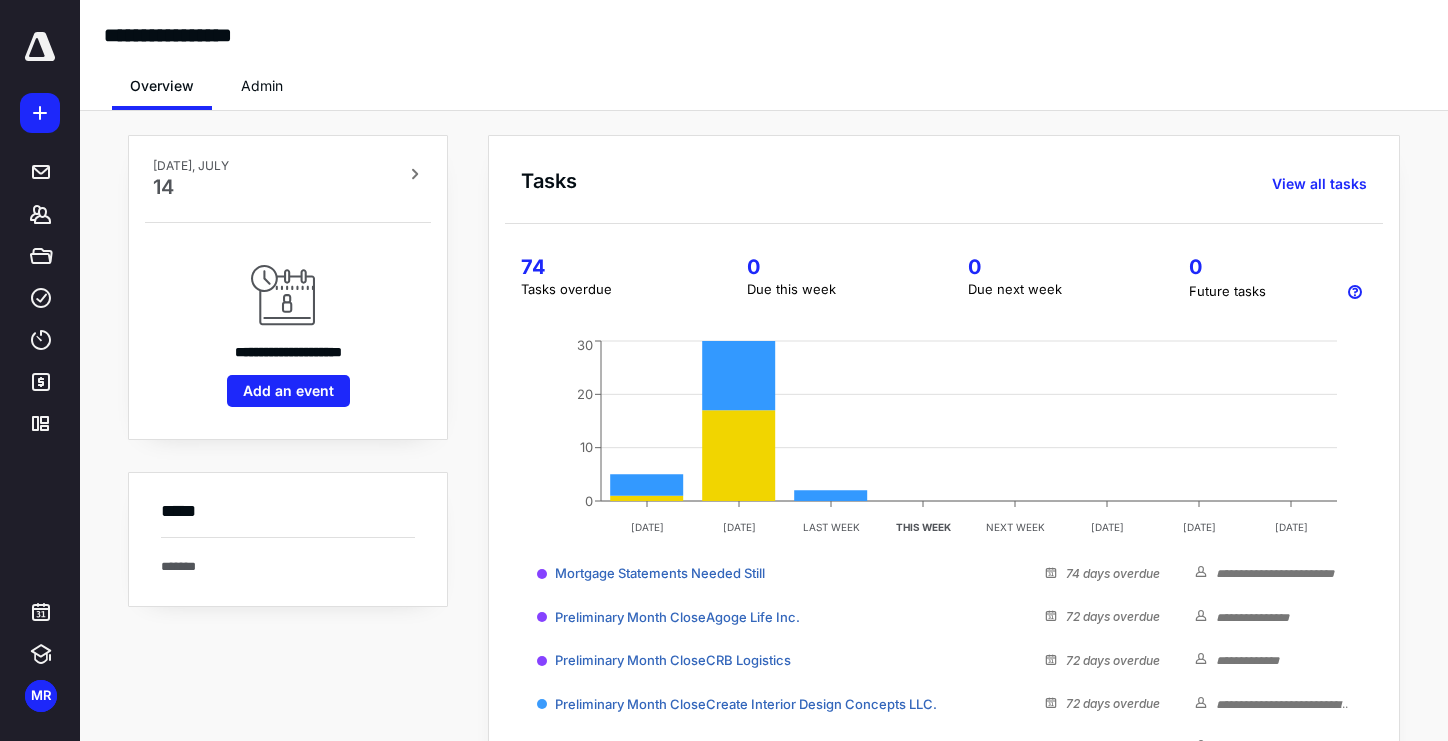 click at bounding box center (40, 47) 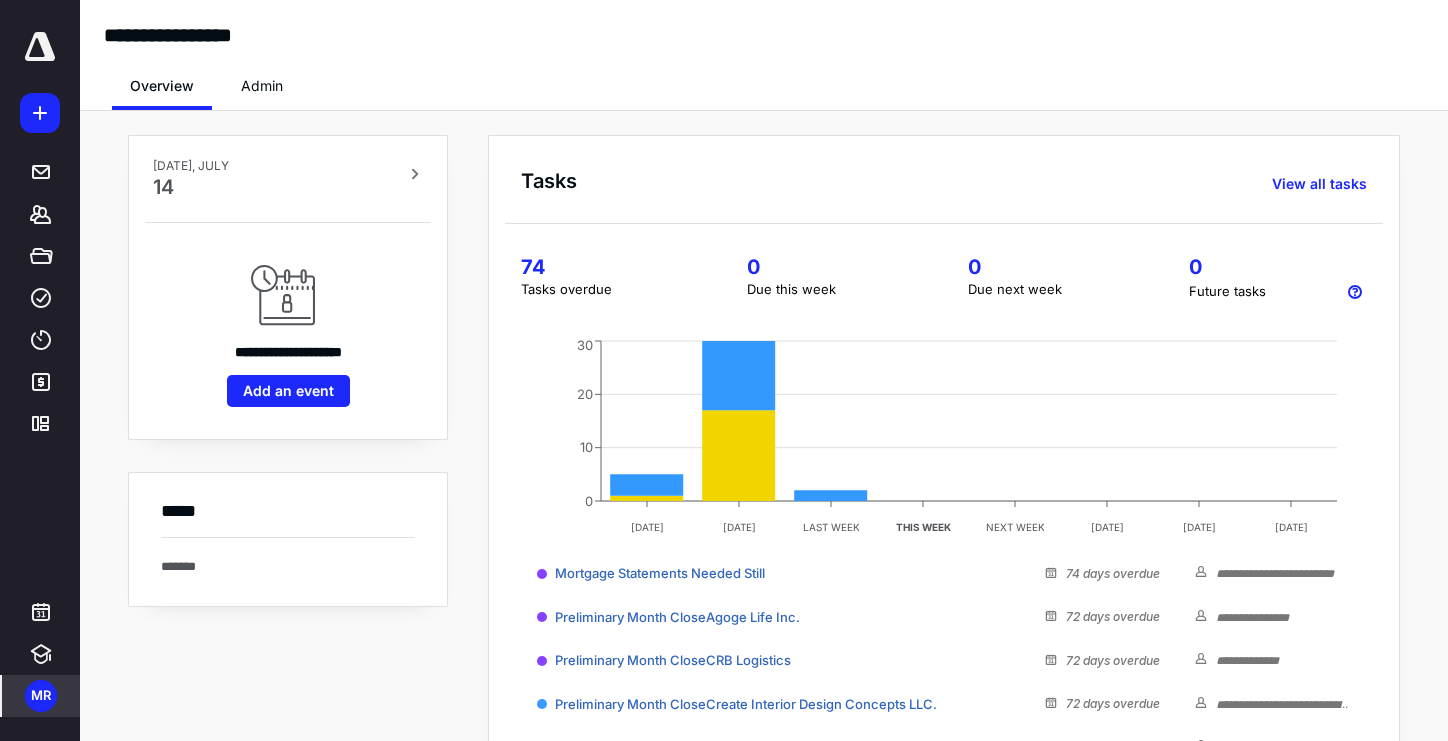 click on "MR" at bounding box center [41, 696] 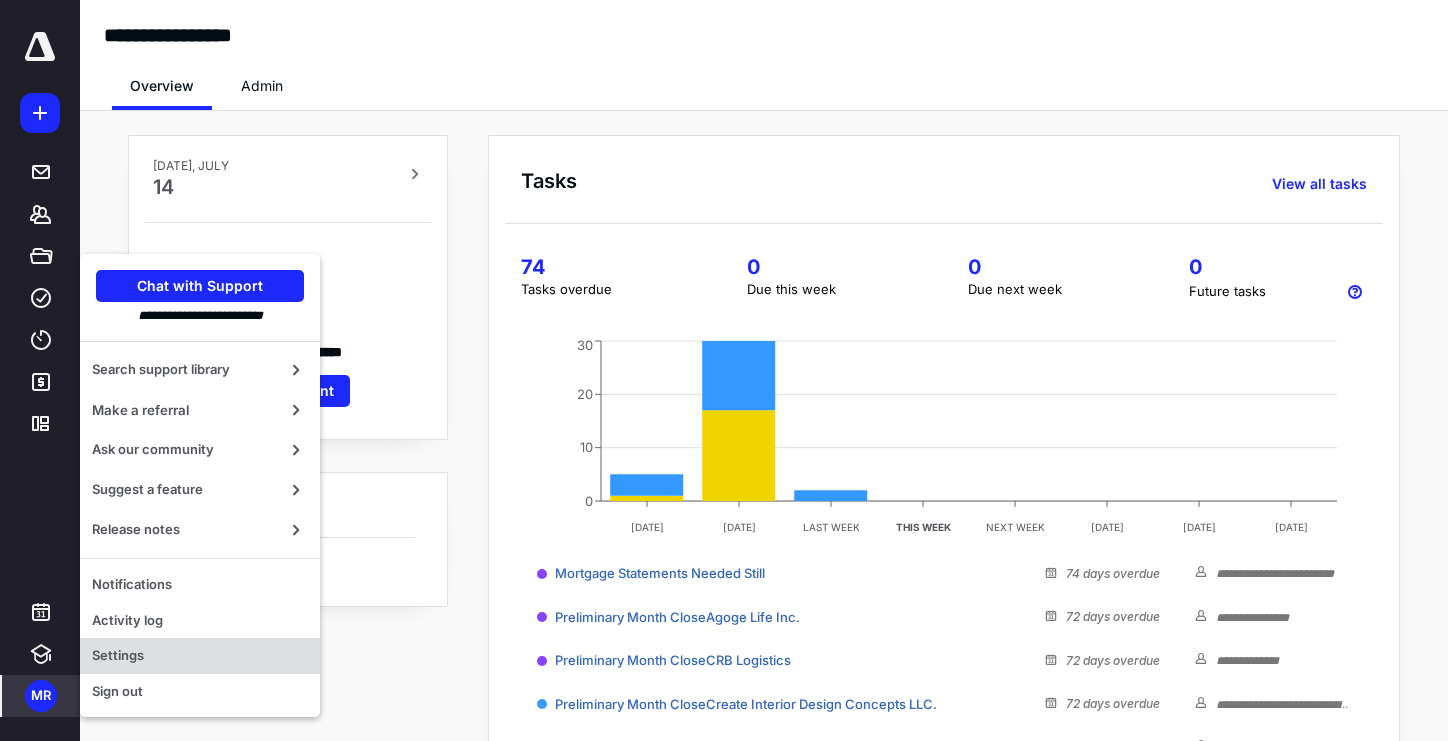 click on "Settings" at bounding box center [200, 656] 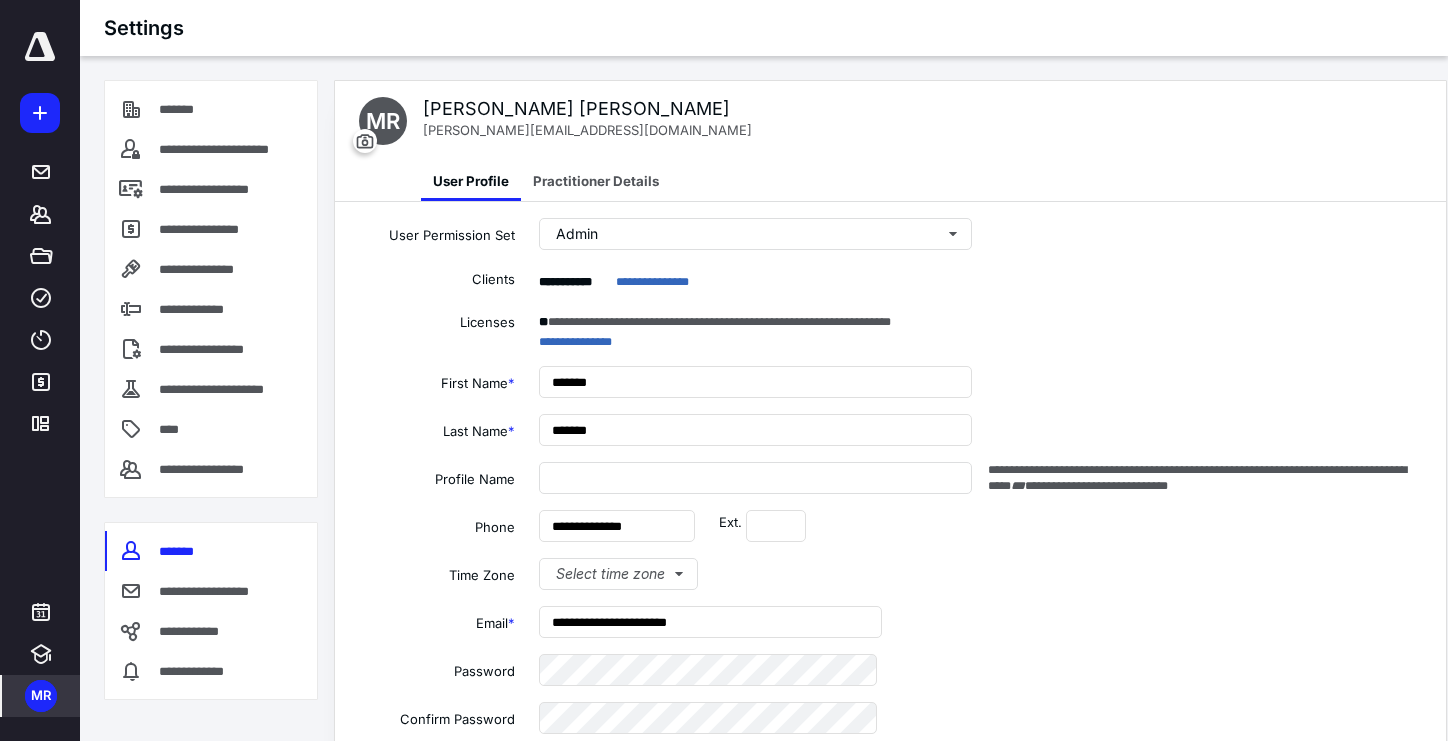 type on "**********" 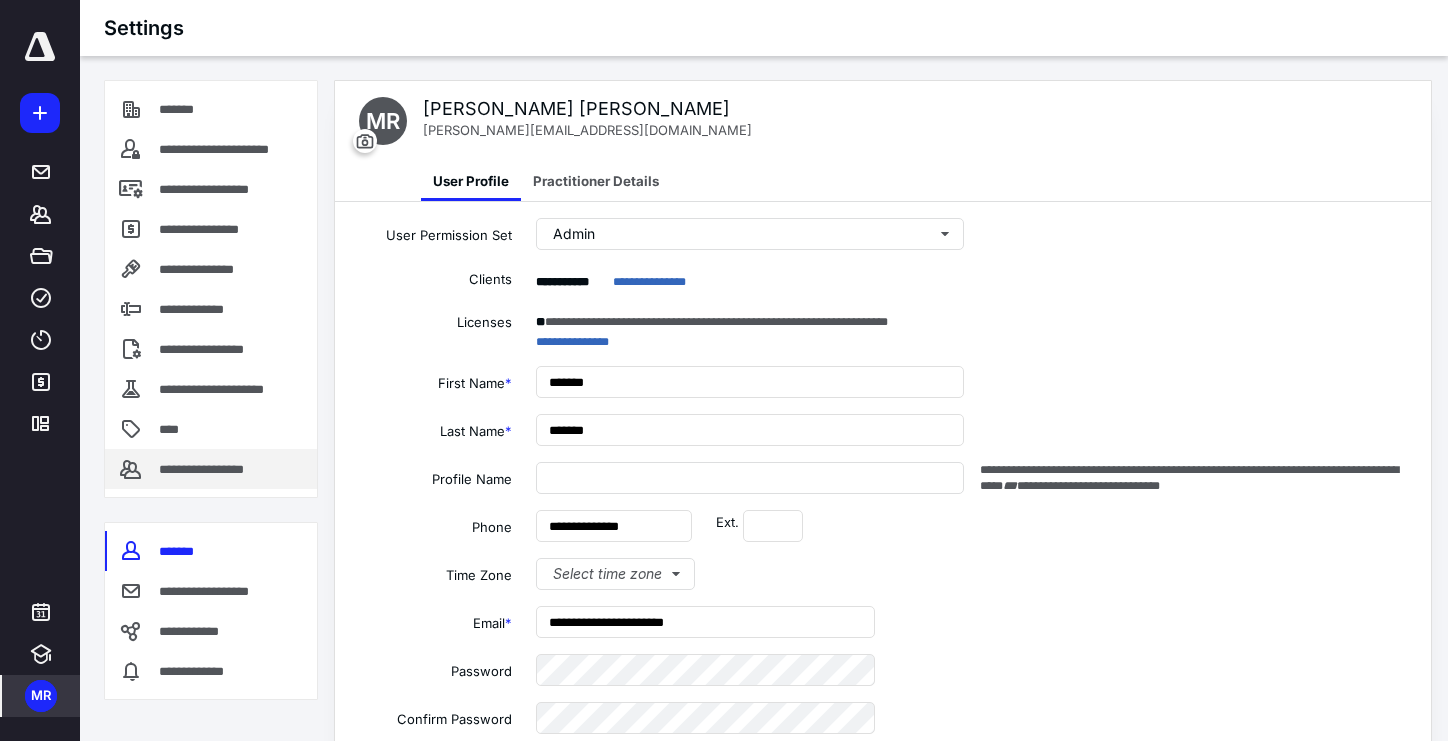 click on "**********" at bounding box center (217, 469) 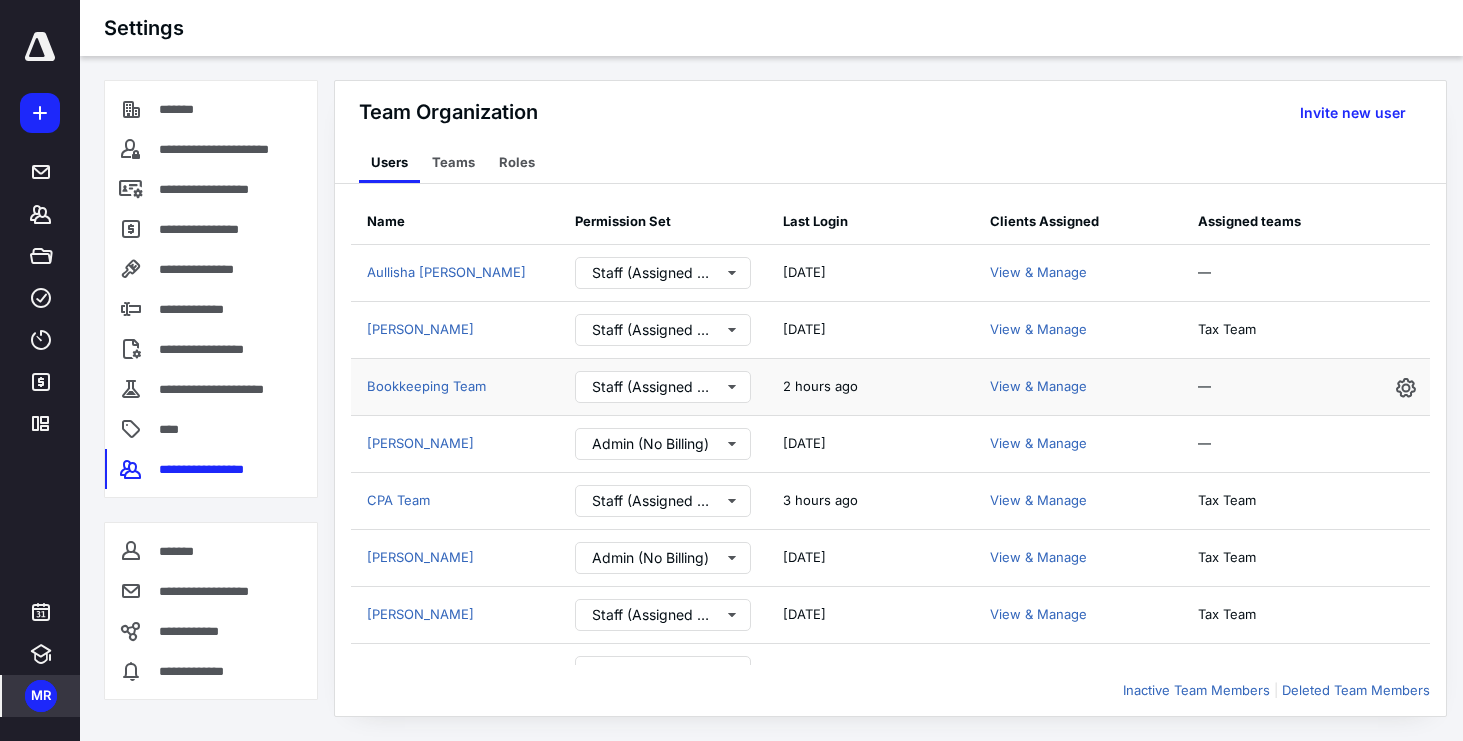 click on "Bookkeeping Team" at bounding box center (455, 387) 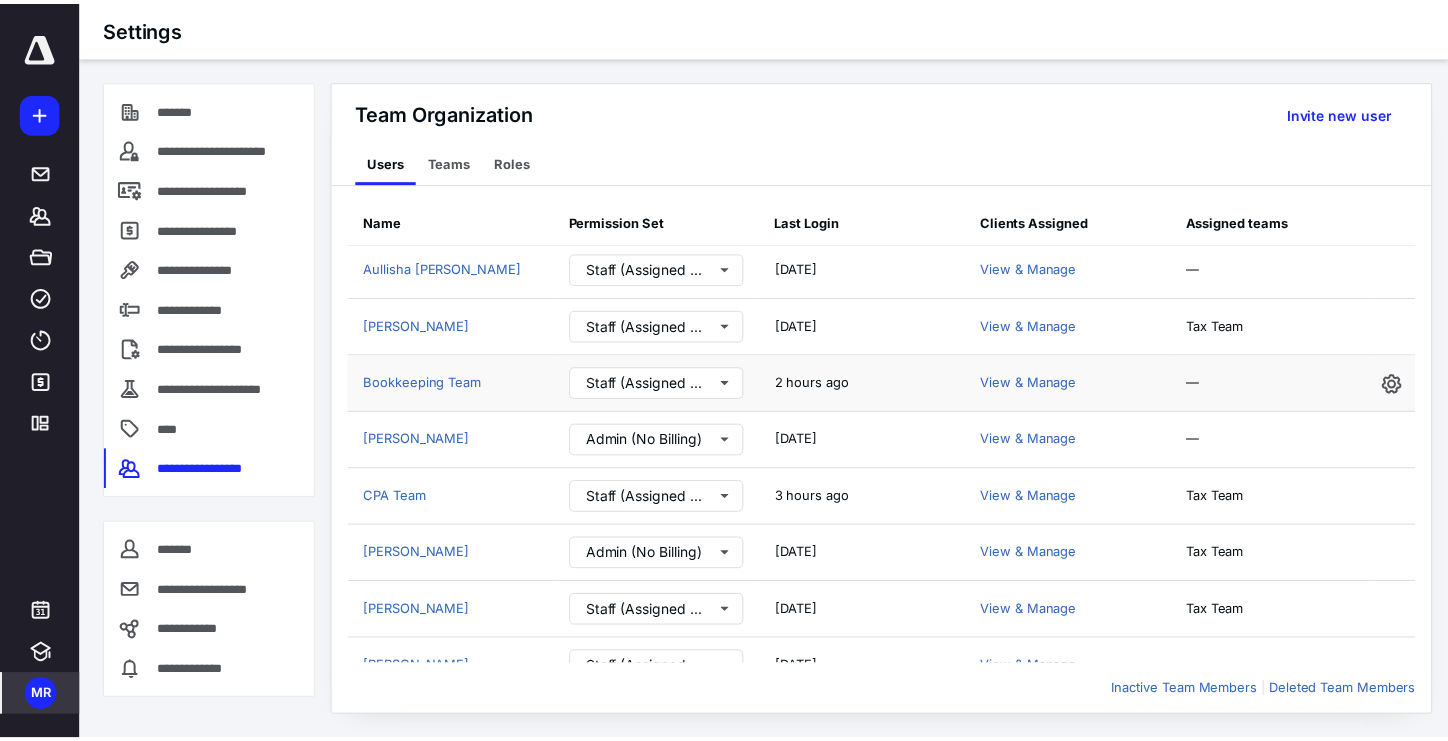 scroll, scrollTop: 2, scrollLeft: 0, axis: vertical 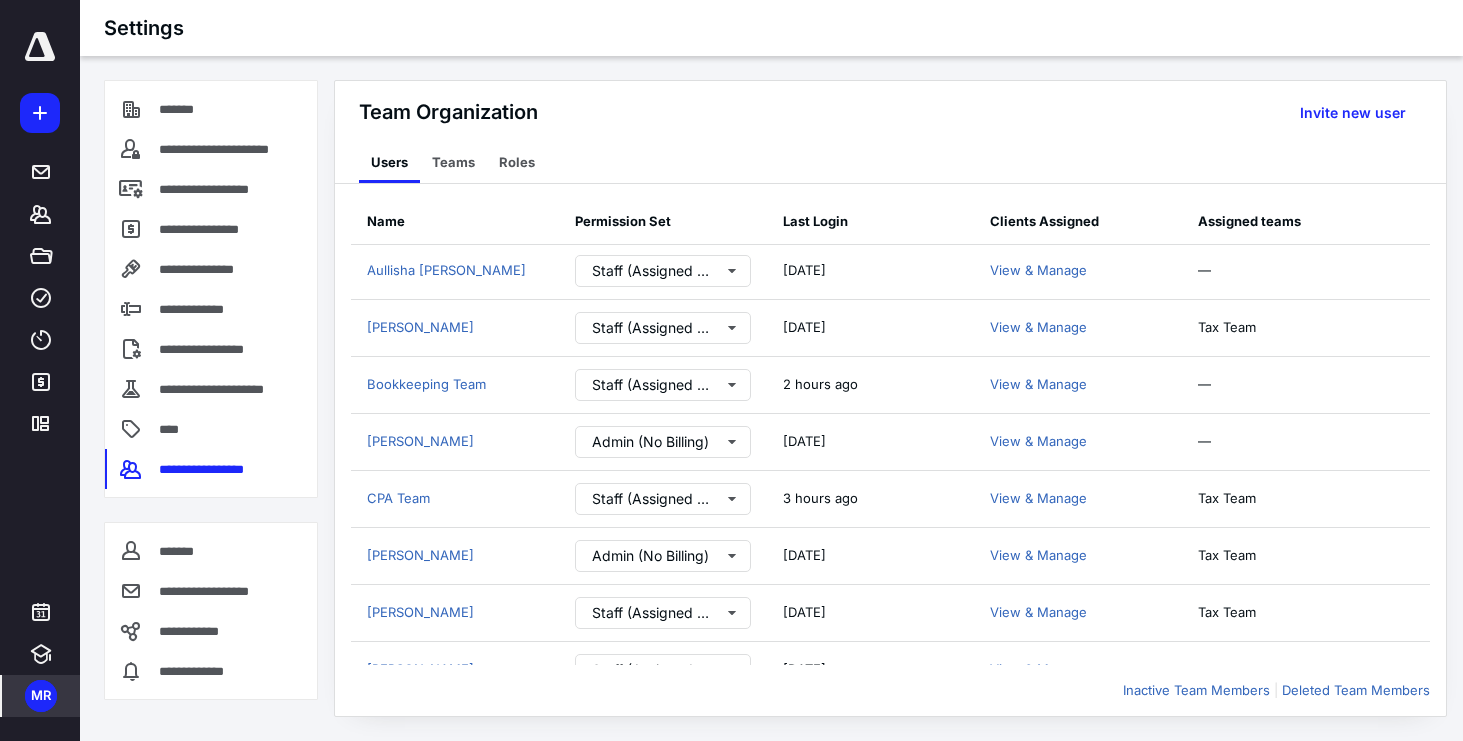 click at bounding box center [40, 47] 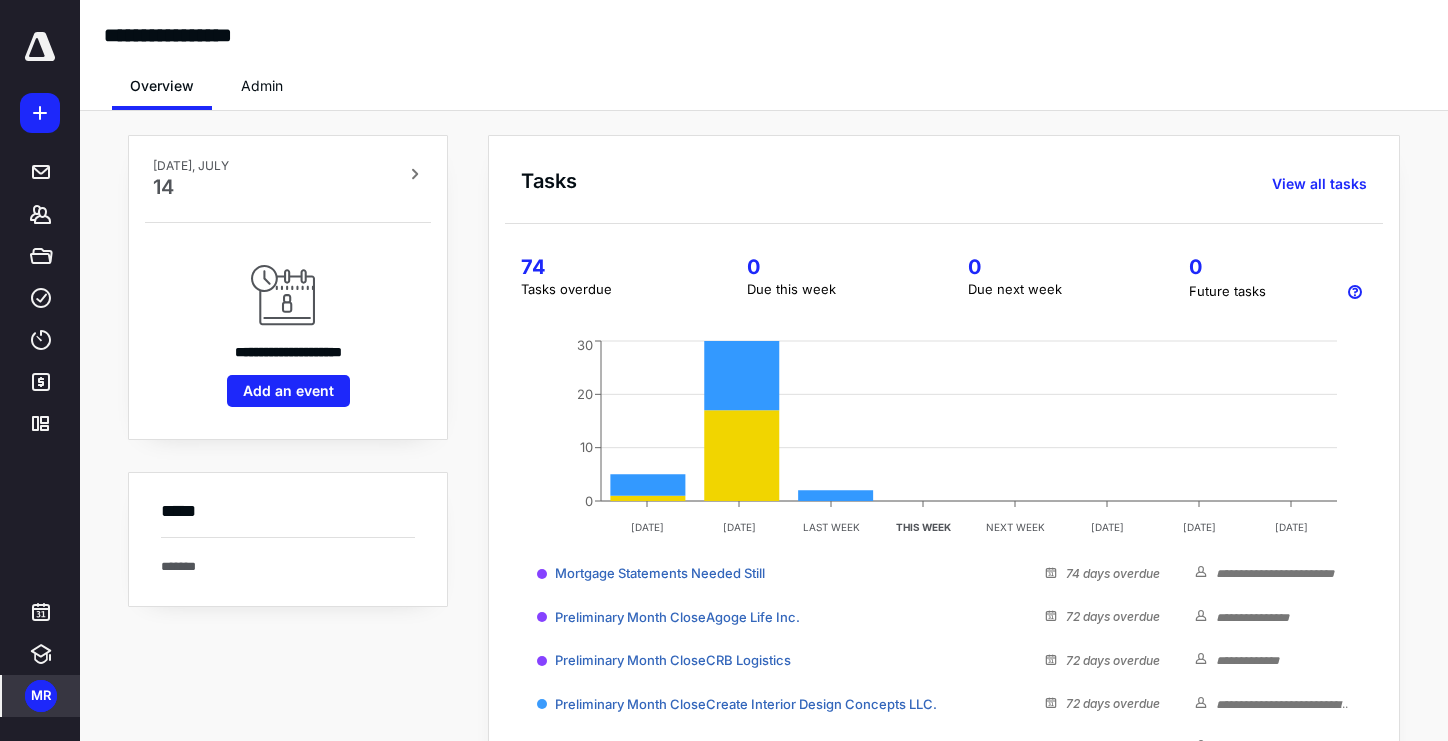 click on "**********" at bounding box center (764, 19) 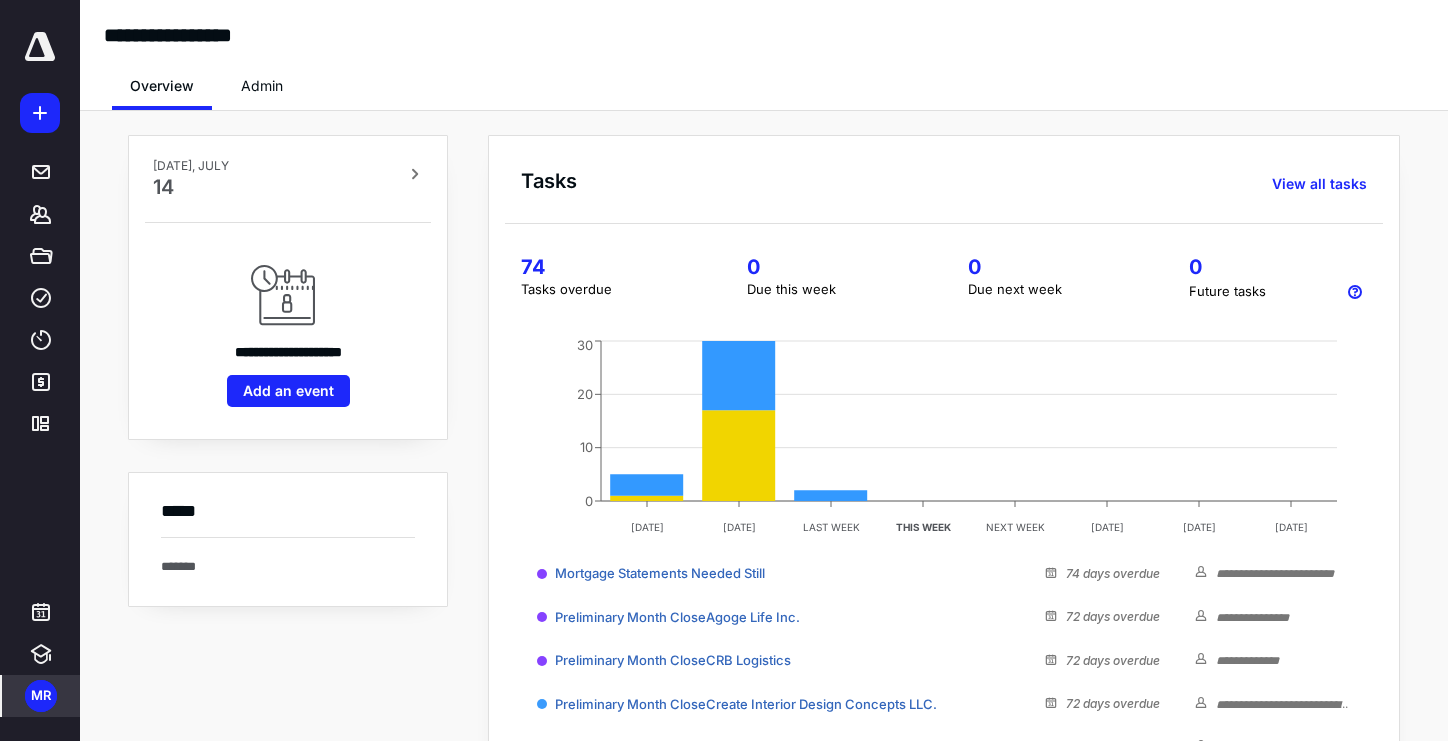 click at bounding box center [40, 47] 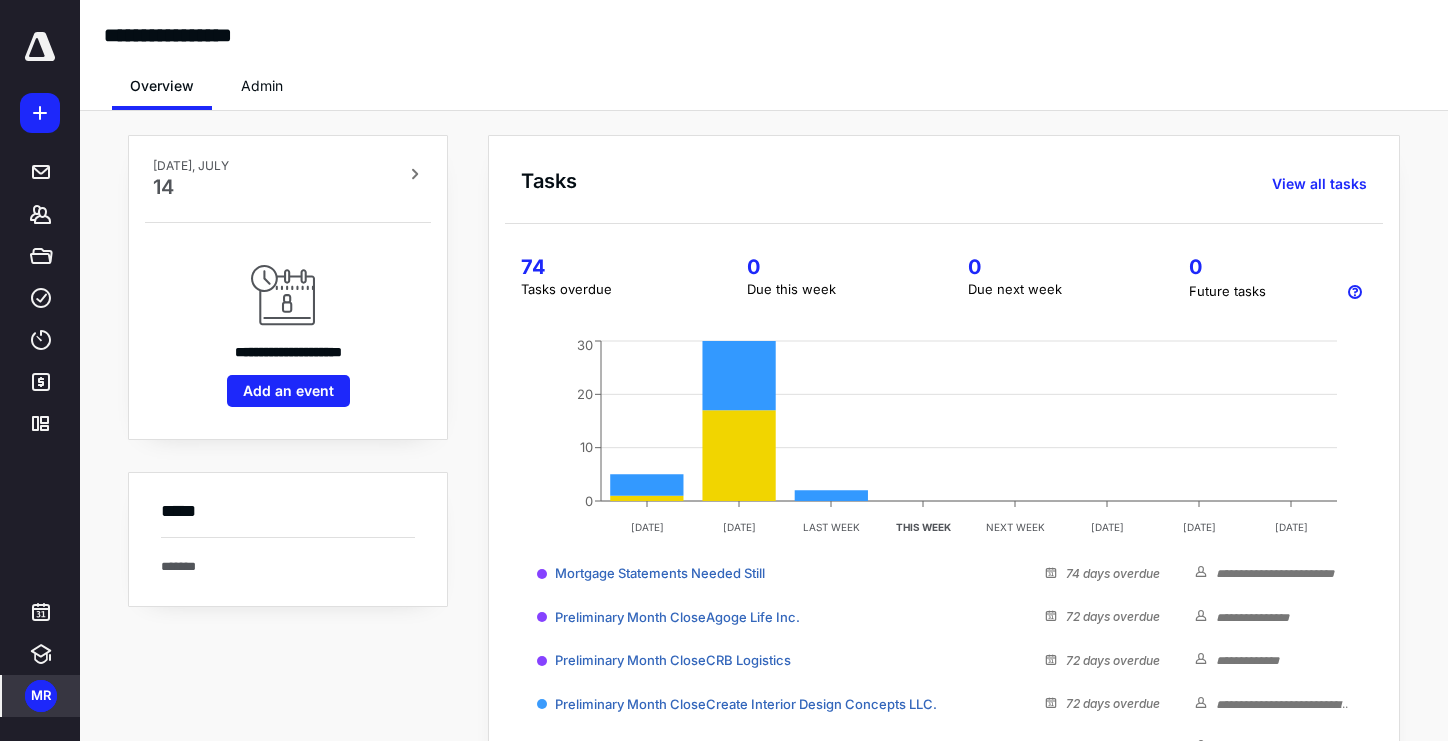 click on "**********" at bounding box center (764, 560) 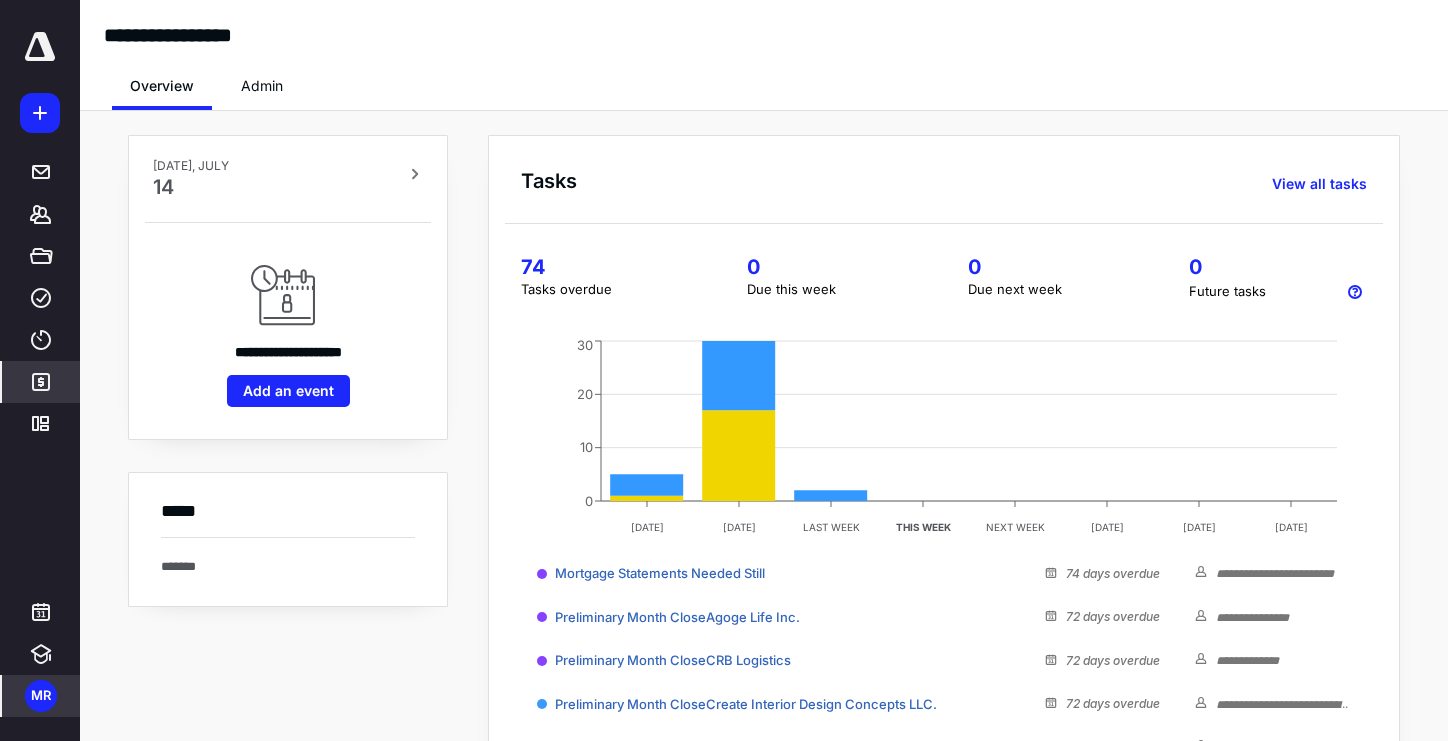 click 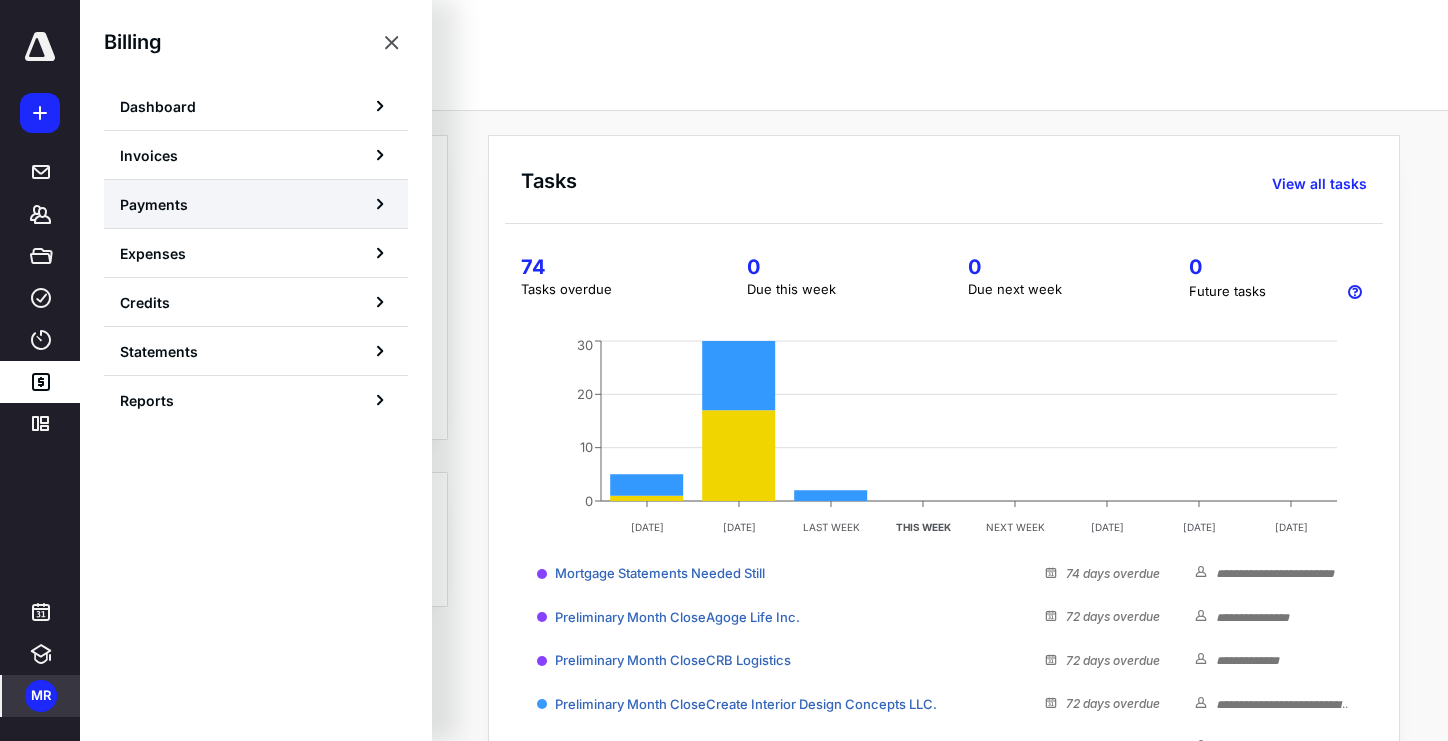 click on "Payments" at bounding box center (154, 204) 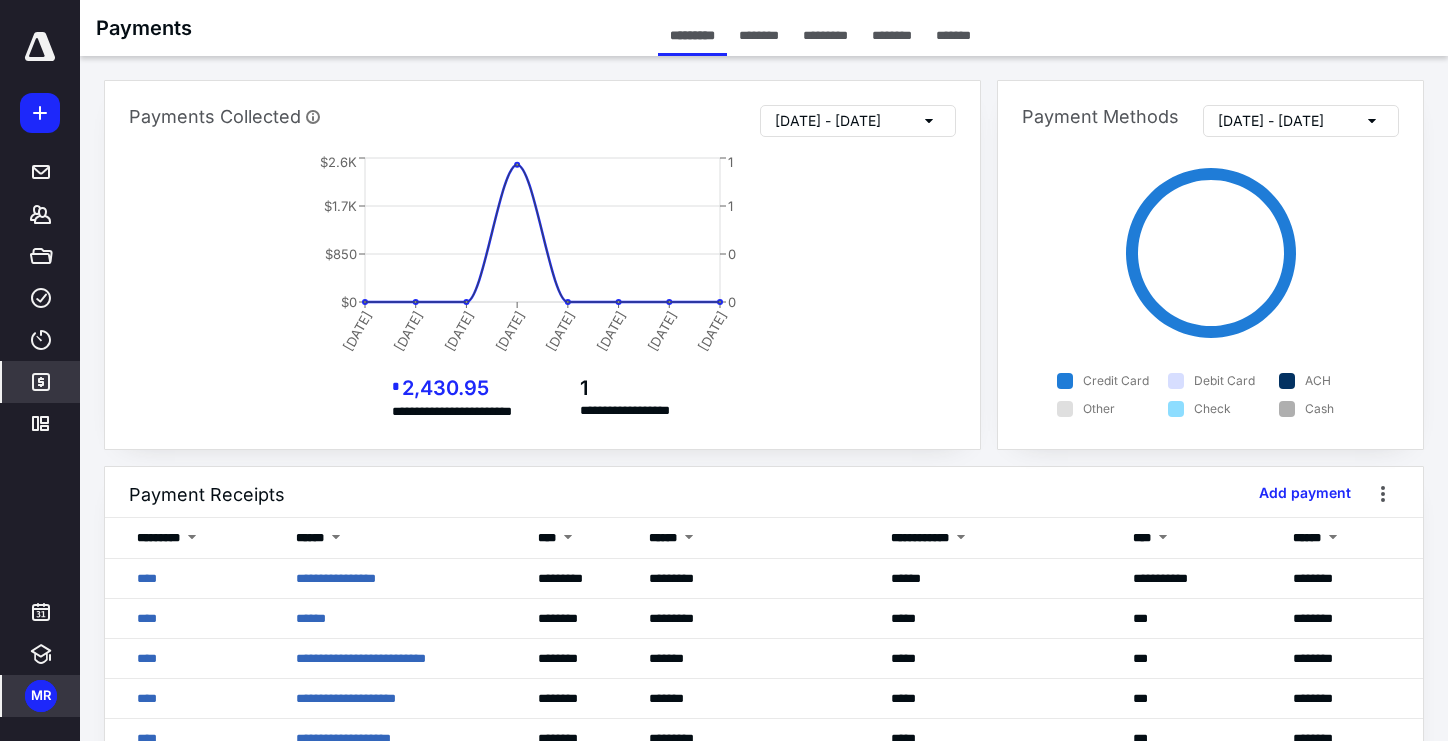 click on "********" at bounding box center [892, 35] 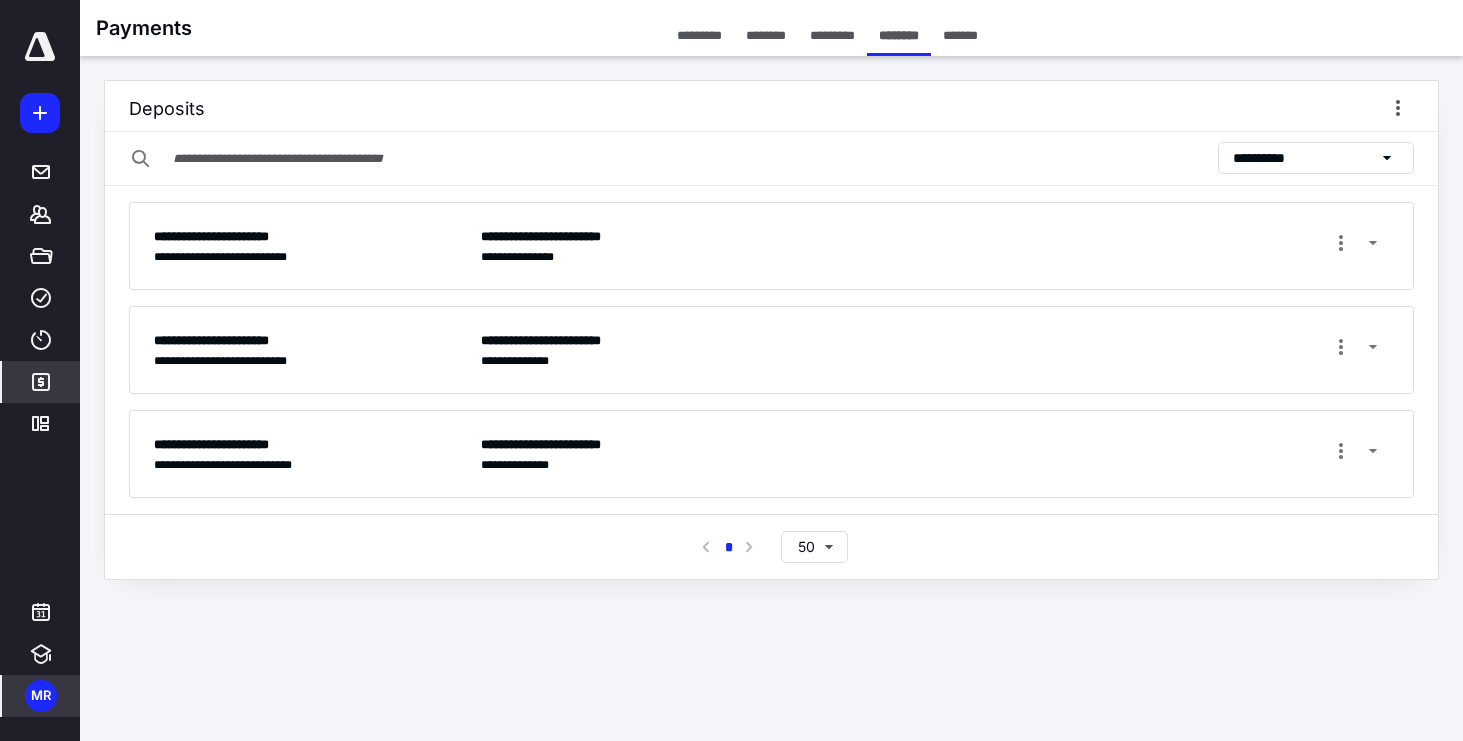 click on "**********" at bounding box center [771, 454] 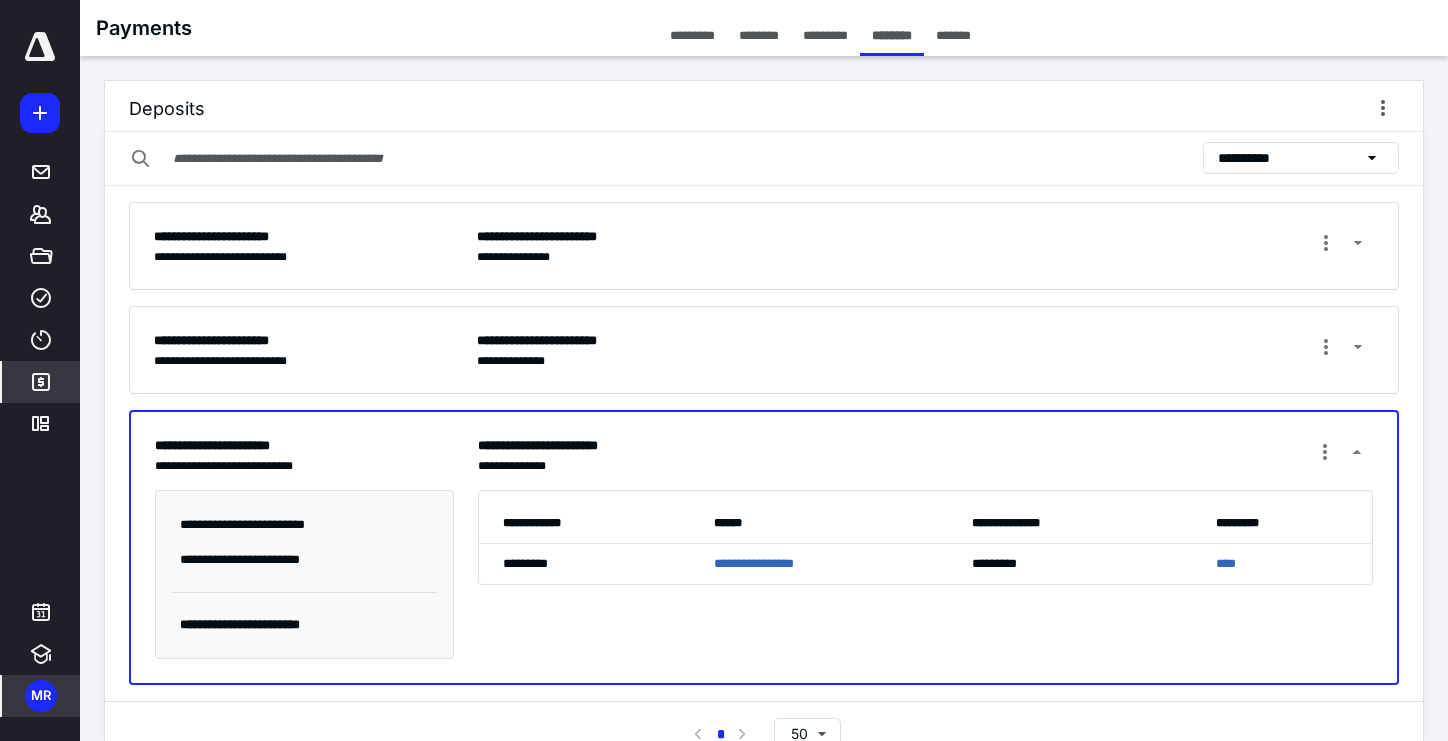 click on "**********" at bounding box center [764, 547] 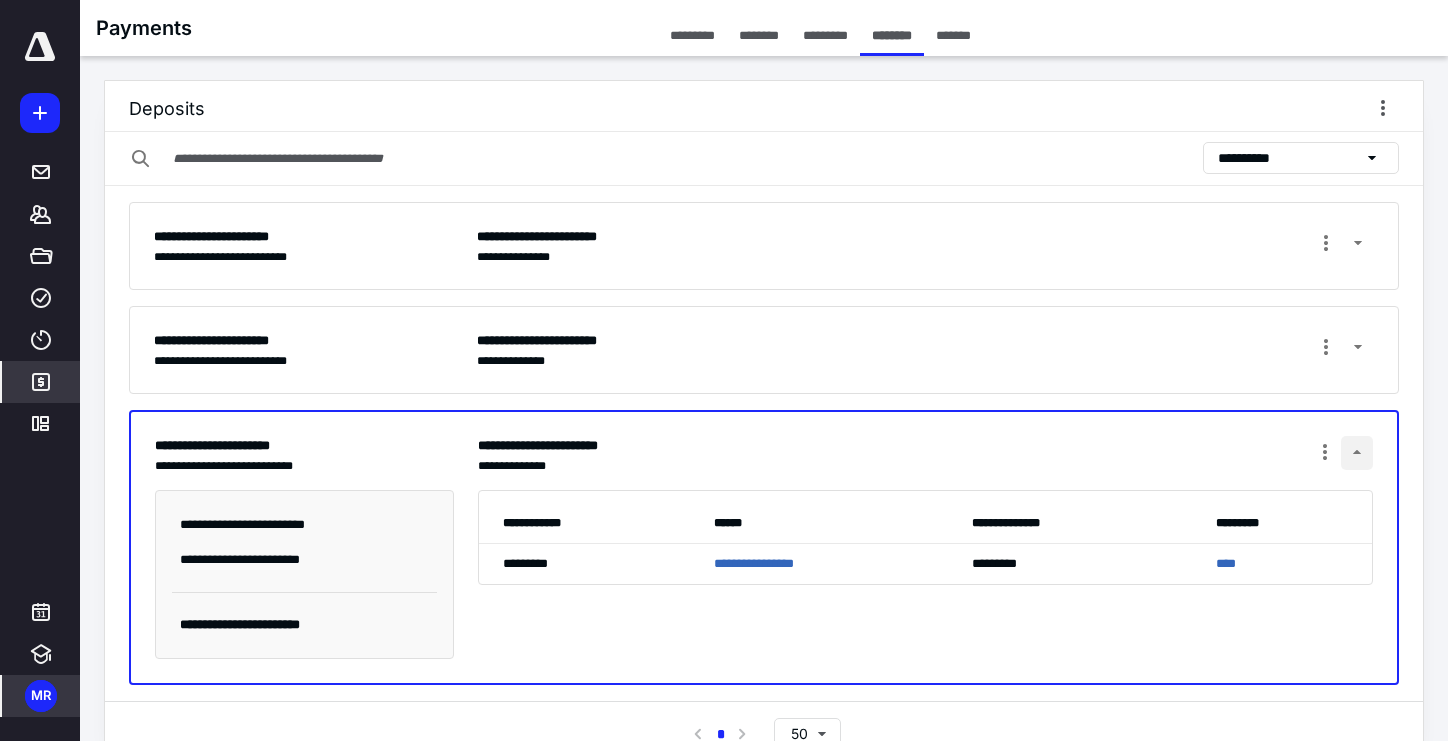 click at bounding box center [1357, 453] 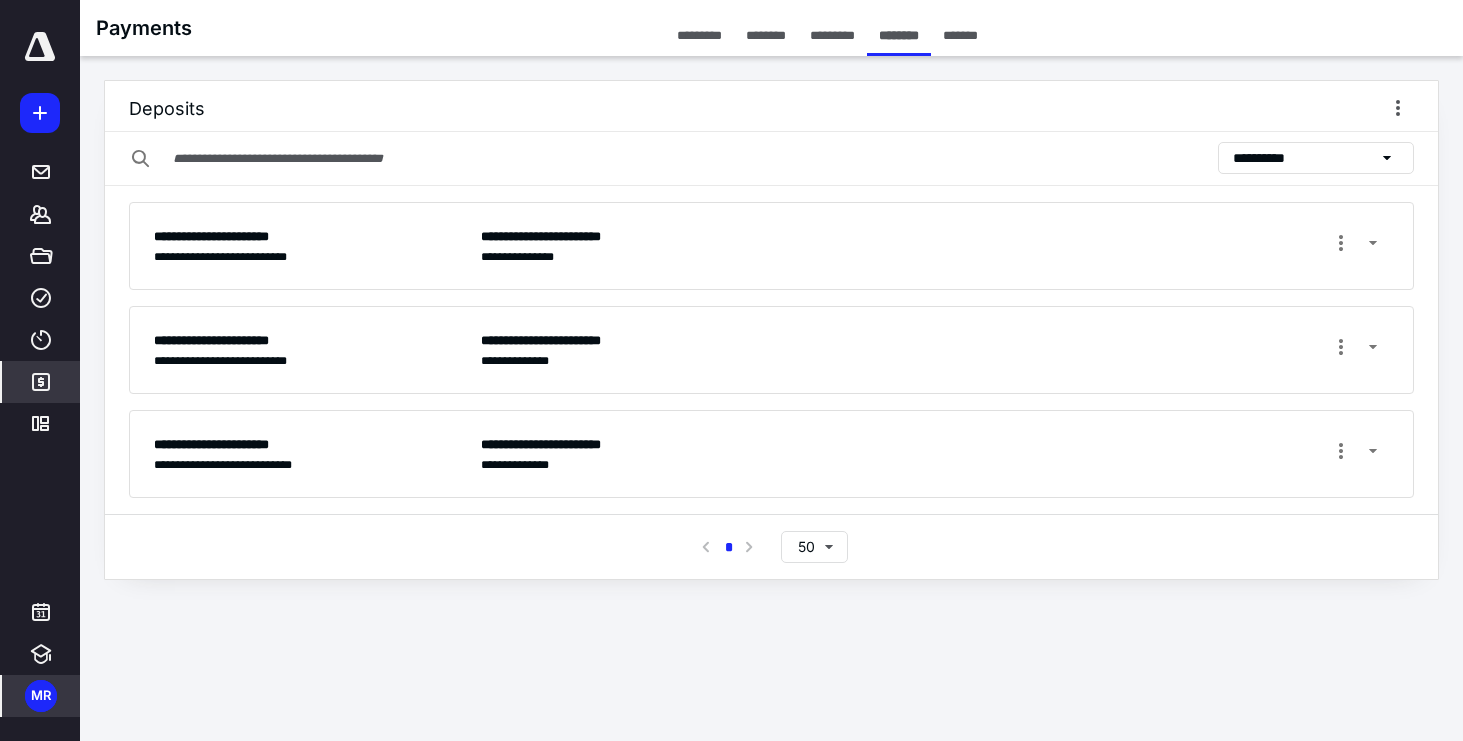 click on "*******" at bounding box center (960, 35) 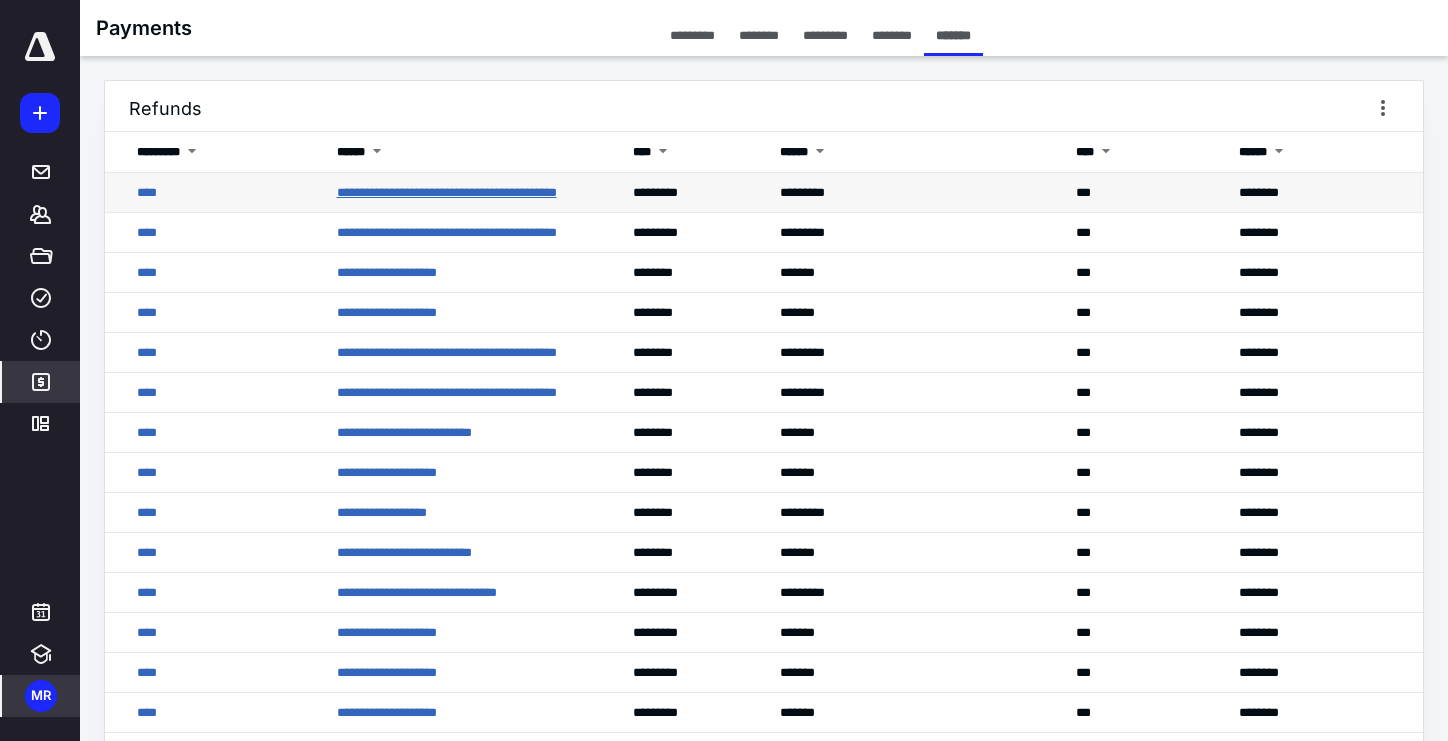 click on "**********" at bounding box center (447, 192) 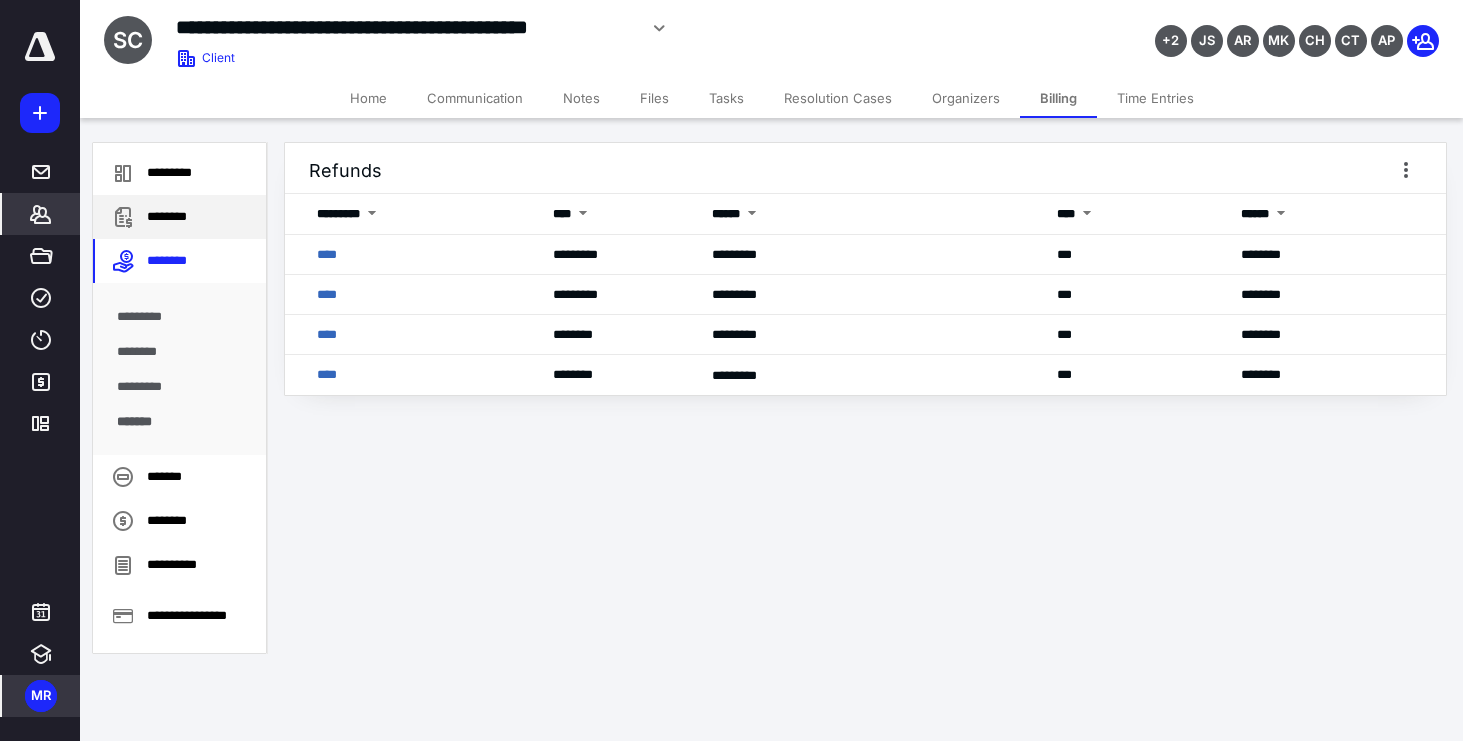 click on "********" at bounding box center (179, 217) 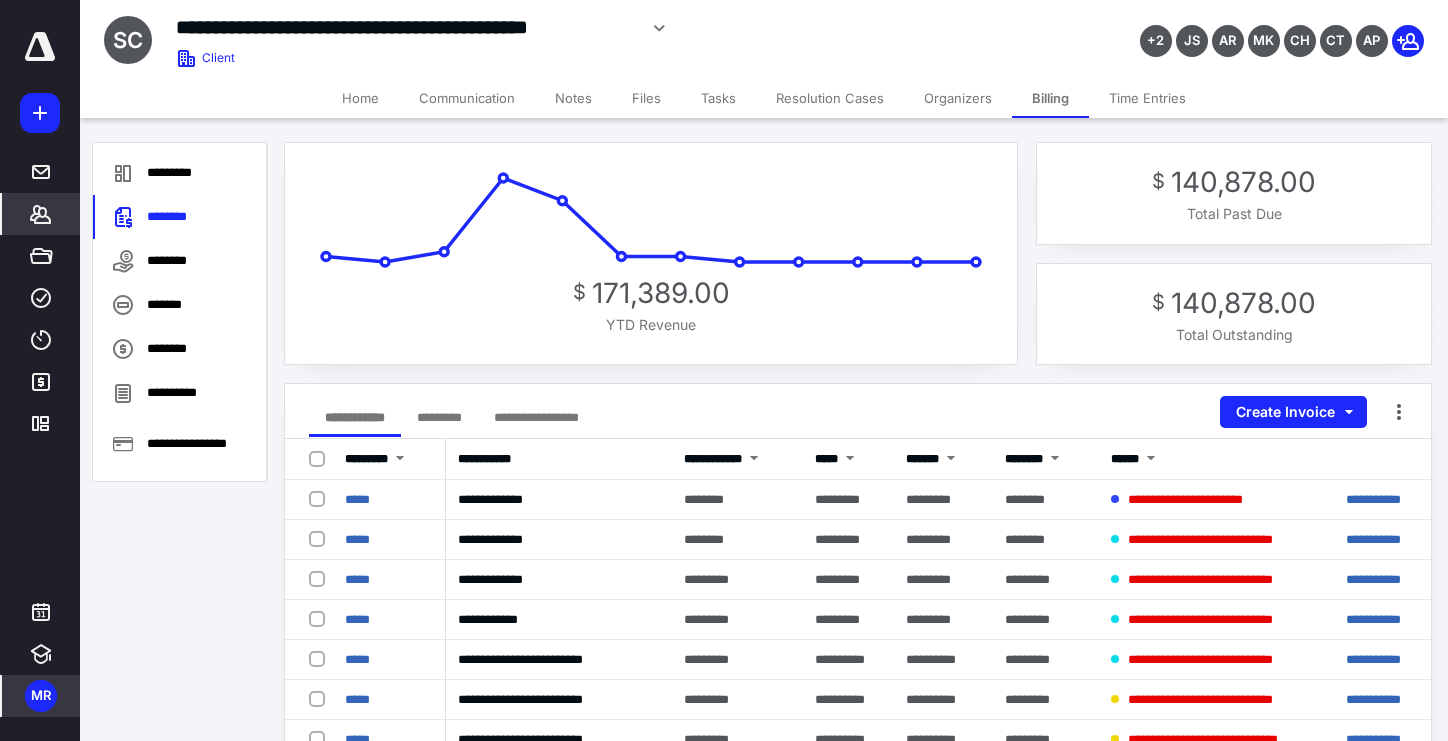 click on "**********" at bounding box center (858, 691) 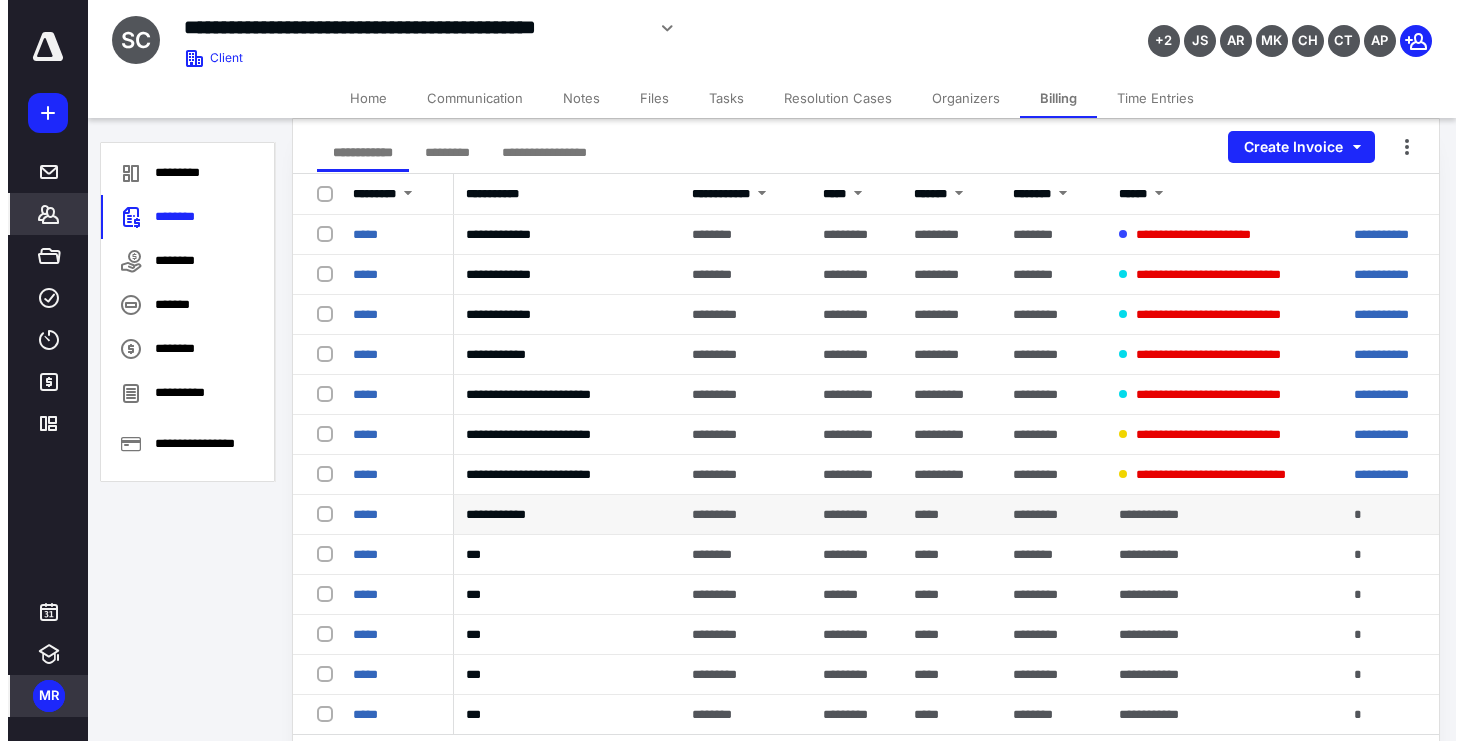 scroll, scrollTop: 240, scrollLeft: 0, axis: vertical 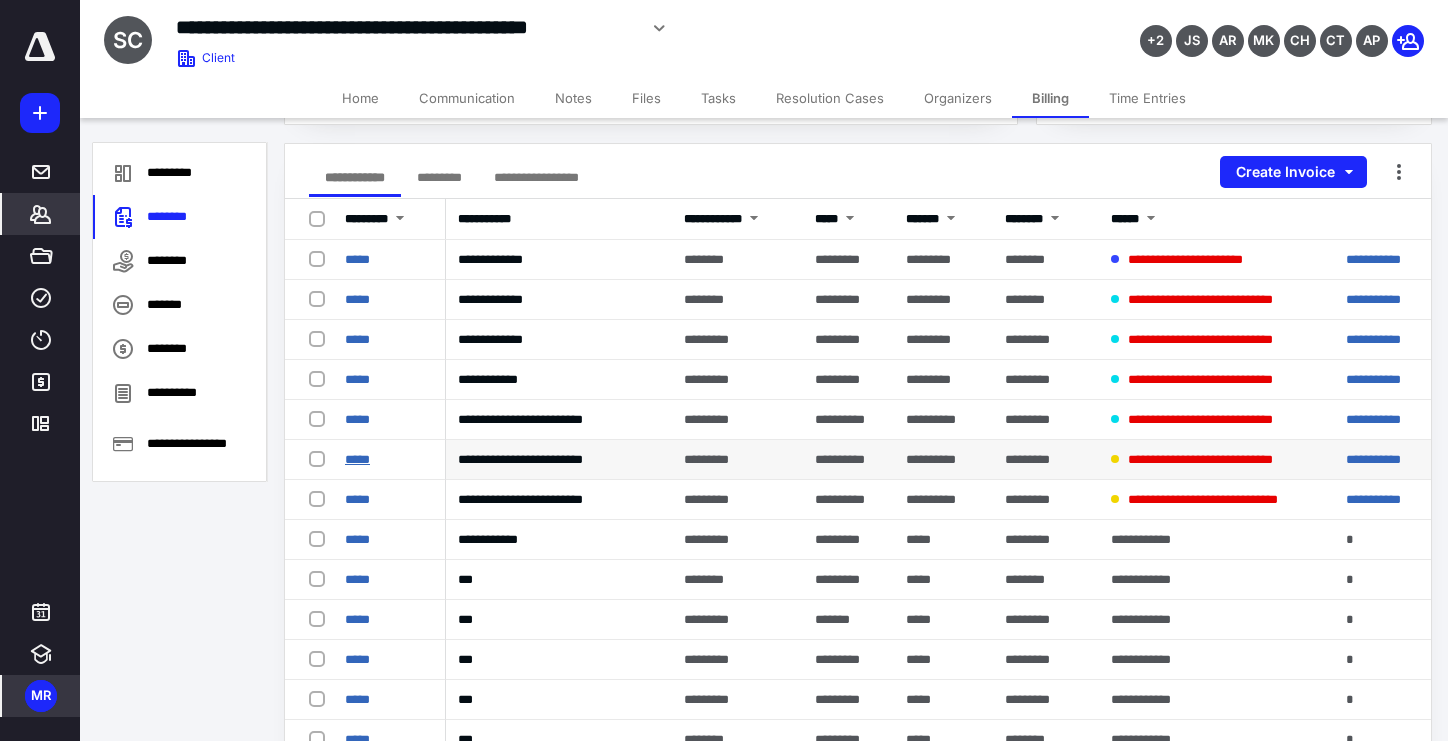 click on "*****" at bounding box center [357, 459] 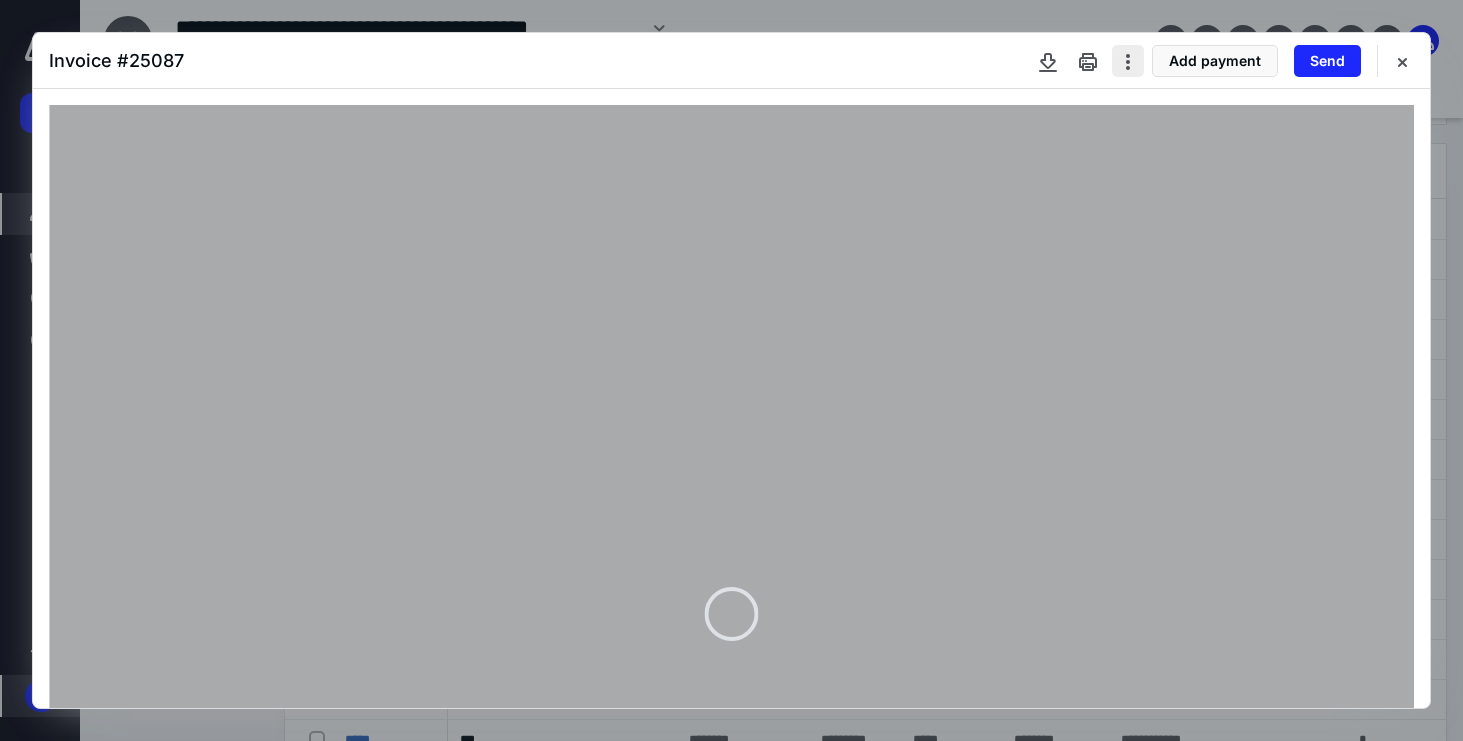 click at bounding box center [1128, 61] 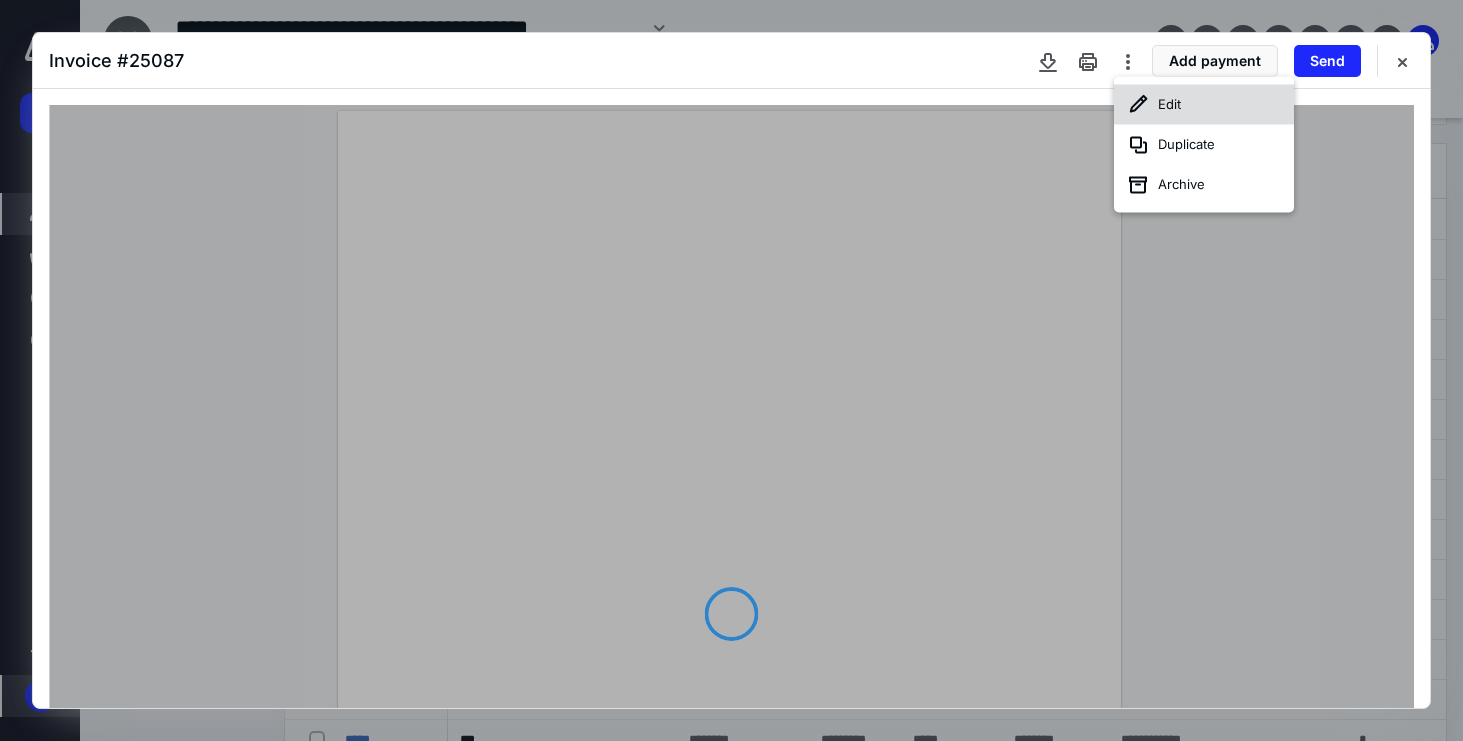 click 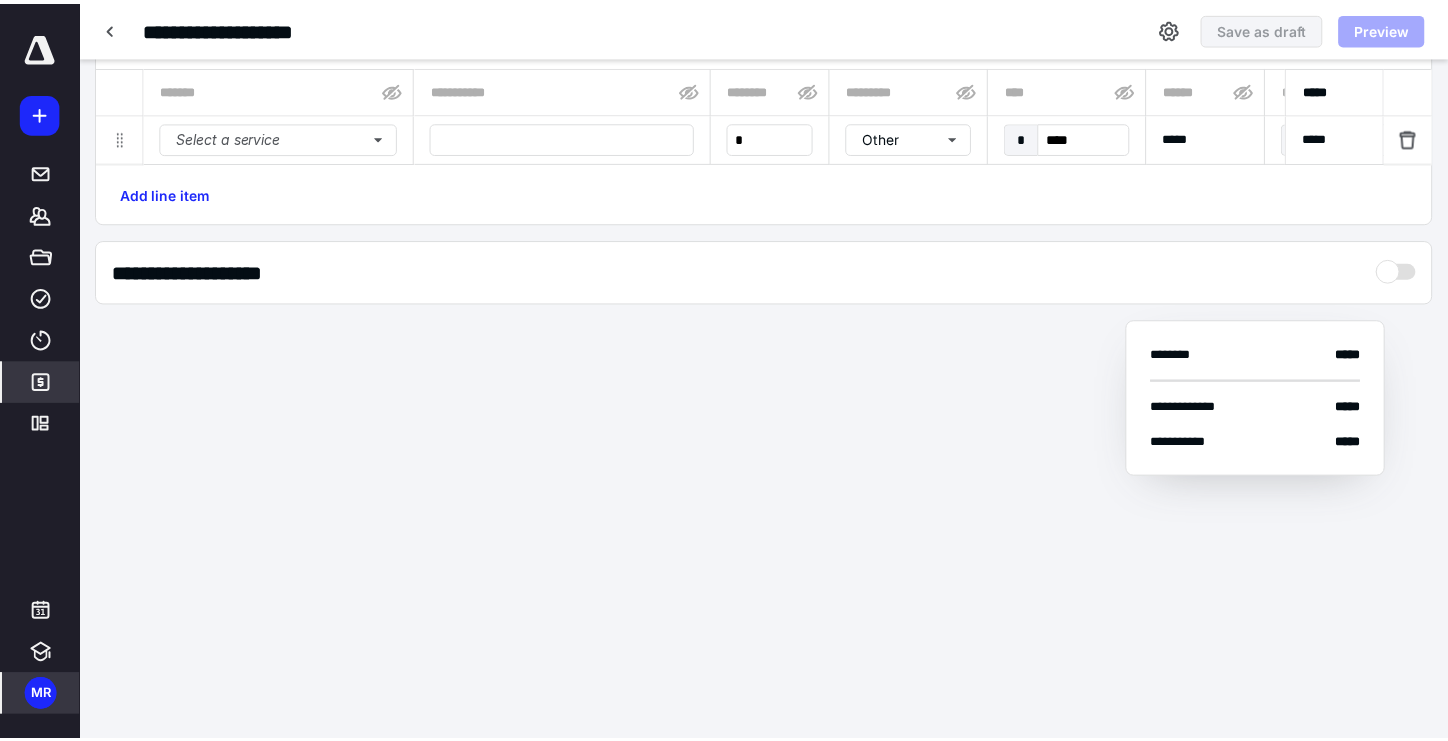 scroll, scrollTop: 67, scrollLeft: 0, axis: vertical 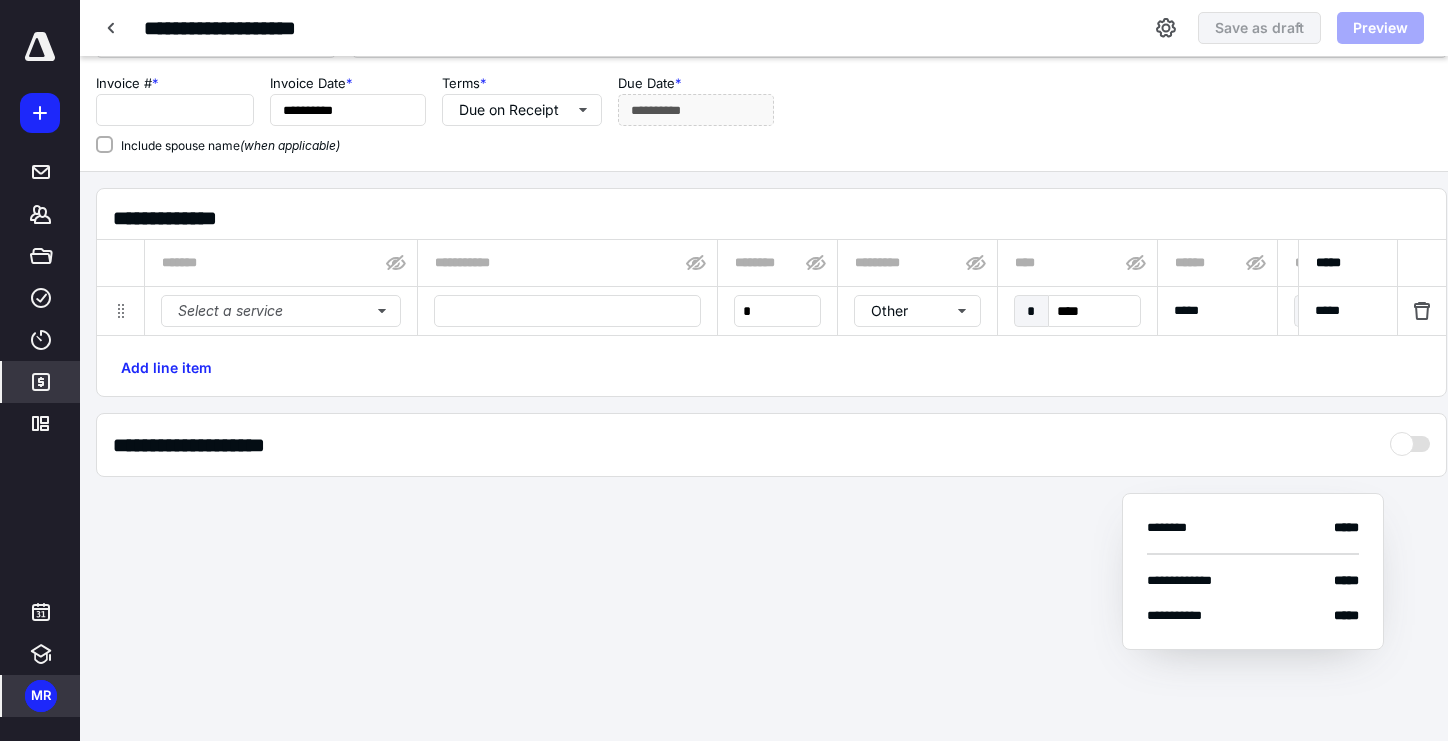 type on "**********" 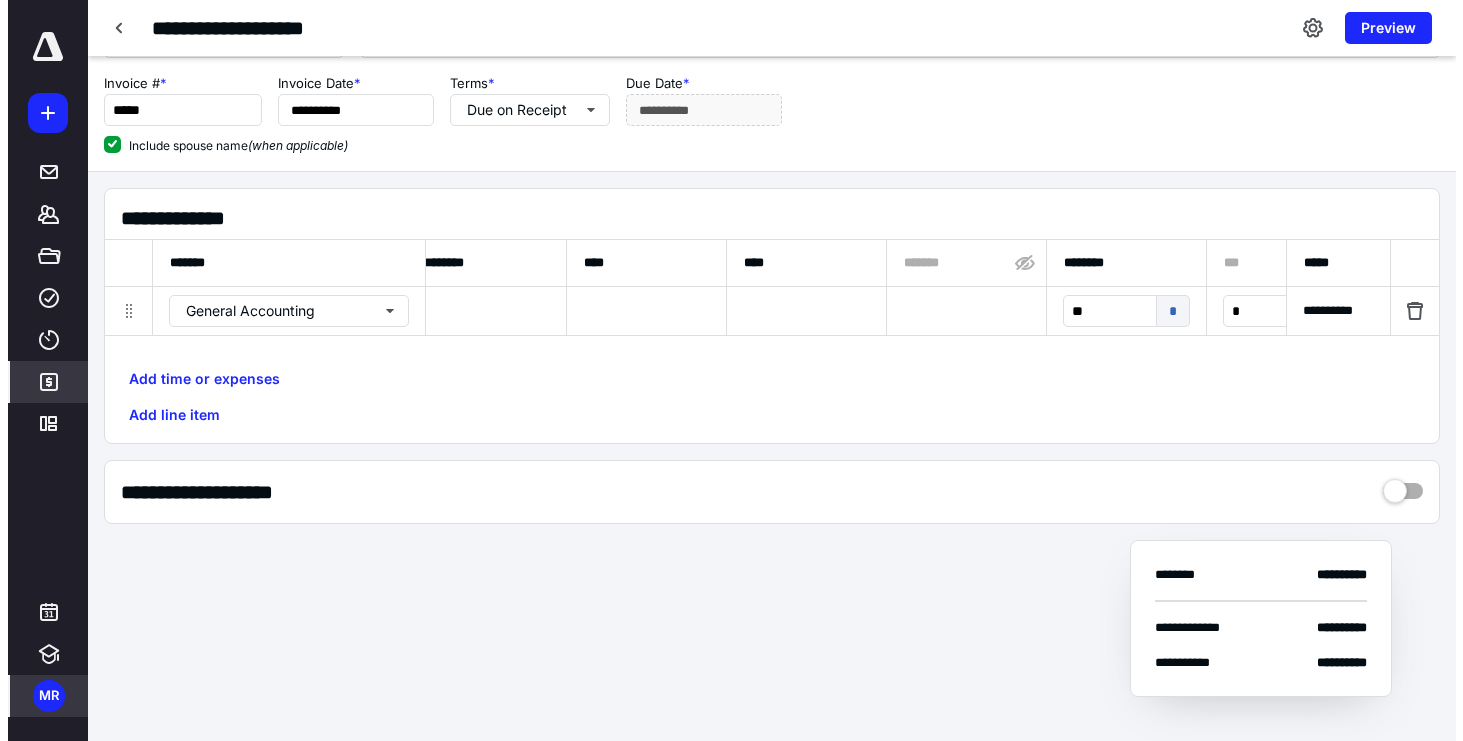 scroll, scrollTop: 0, scrollLeft: 1035, axis: horizontal 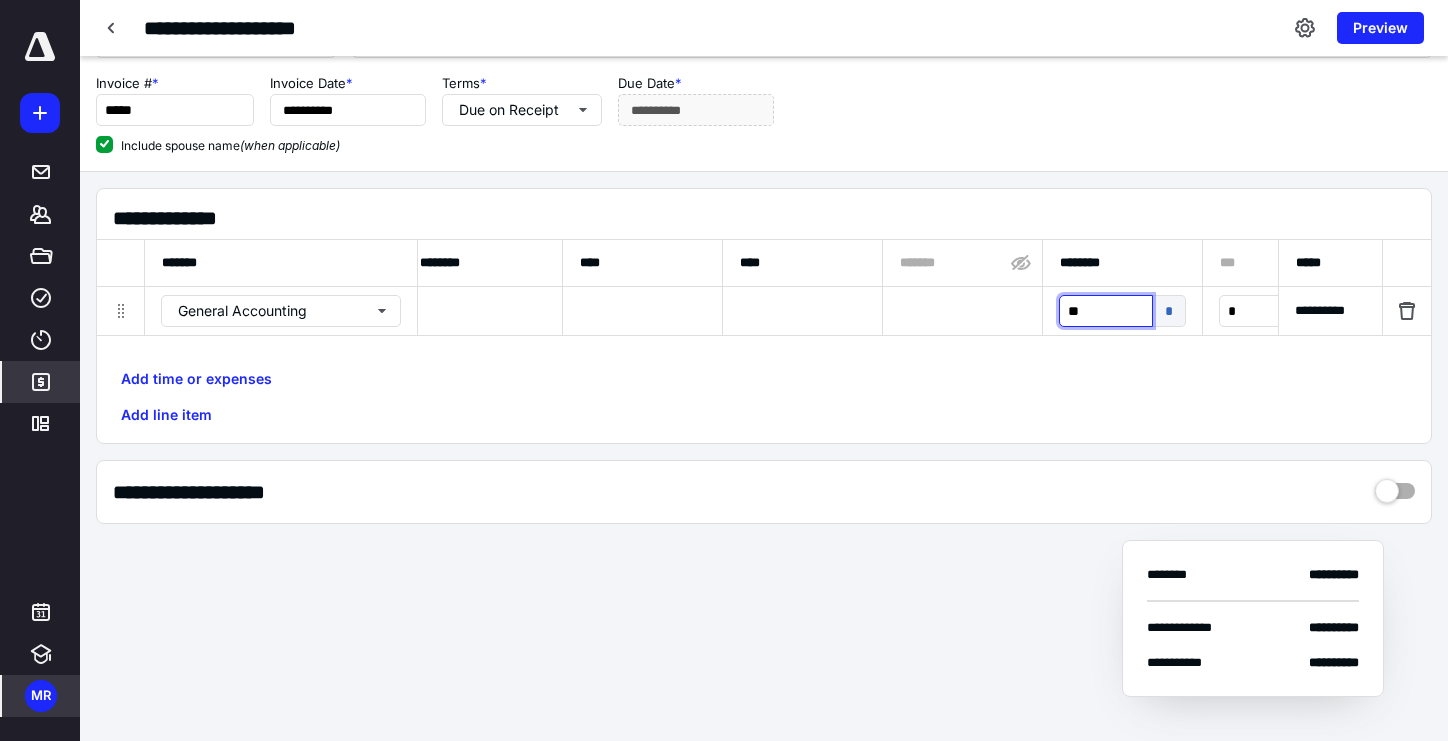 click on "**" at bounding box center [1106, 311] 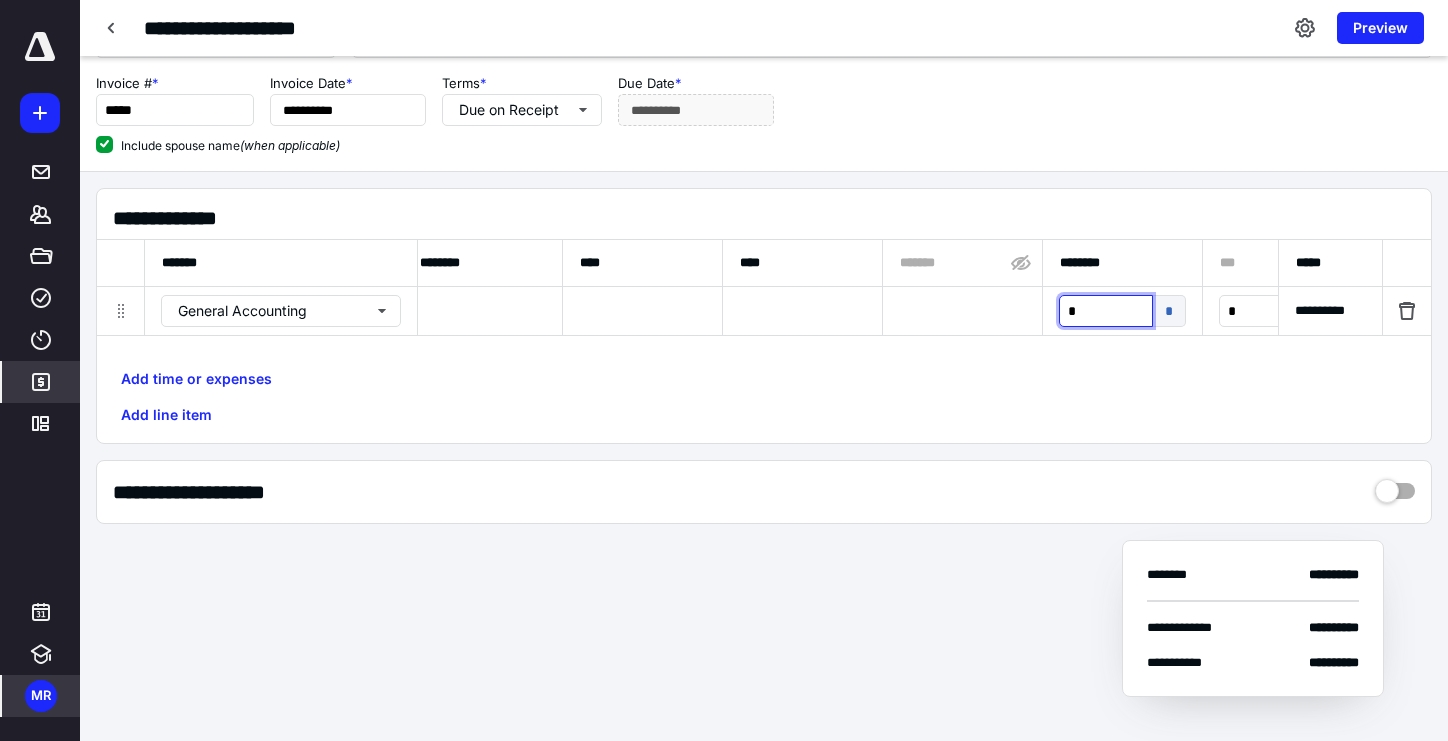 type on "**" 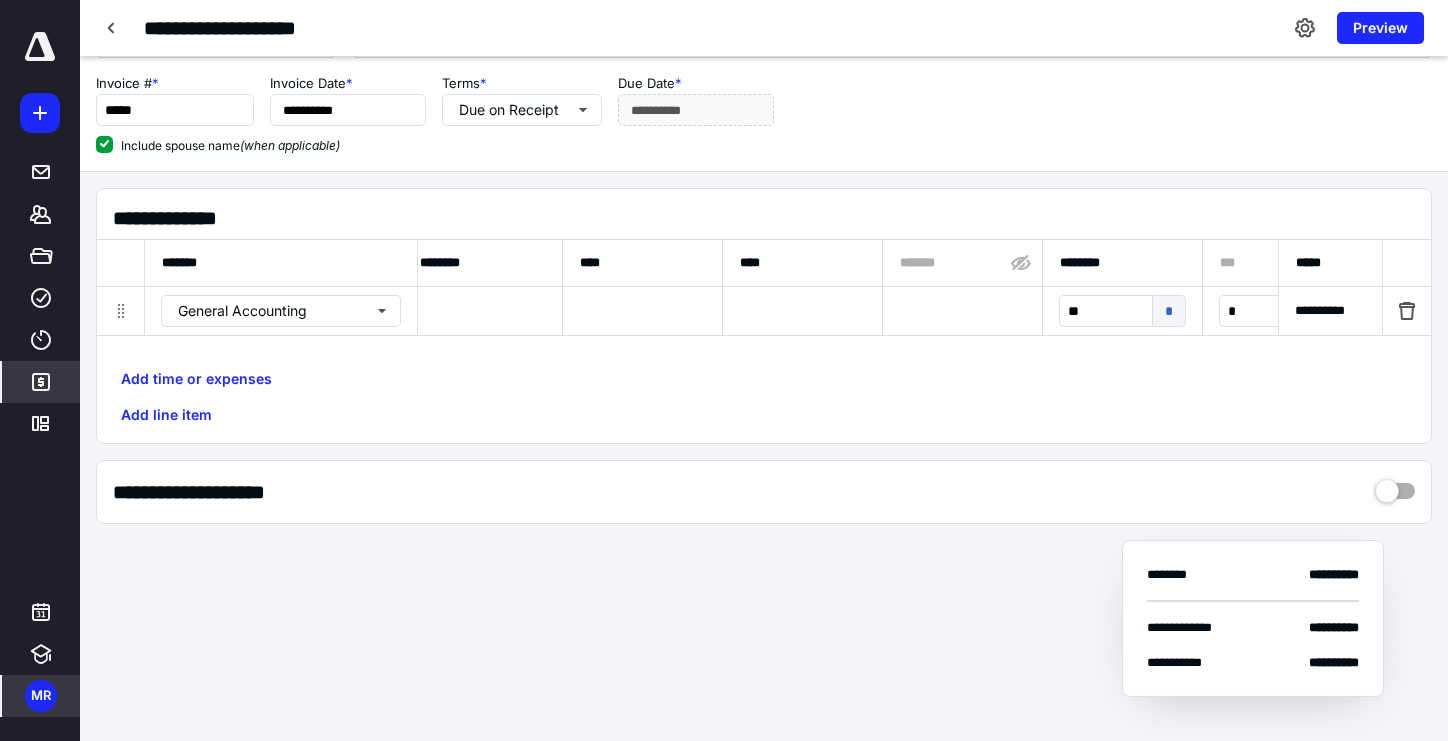 click on "**********" at bounding box center (764, 492) 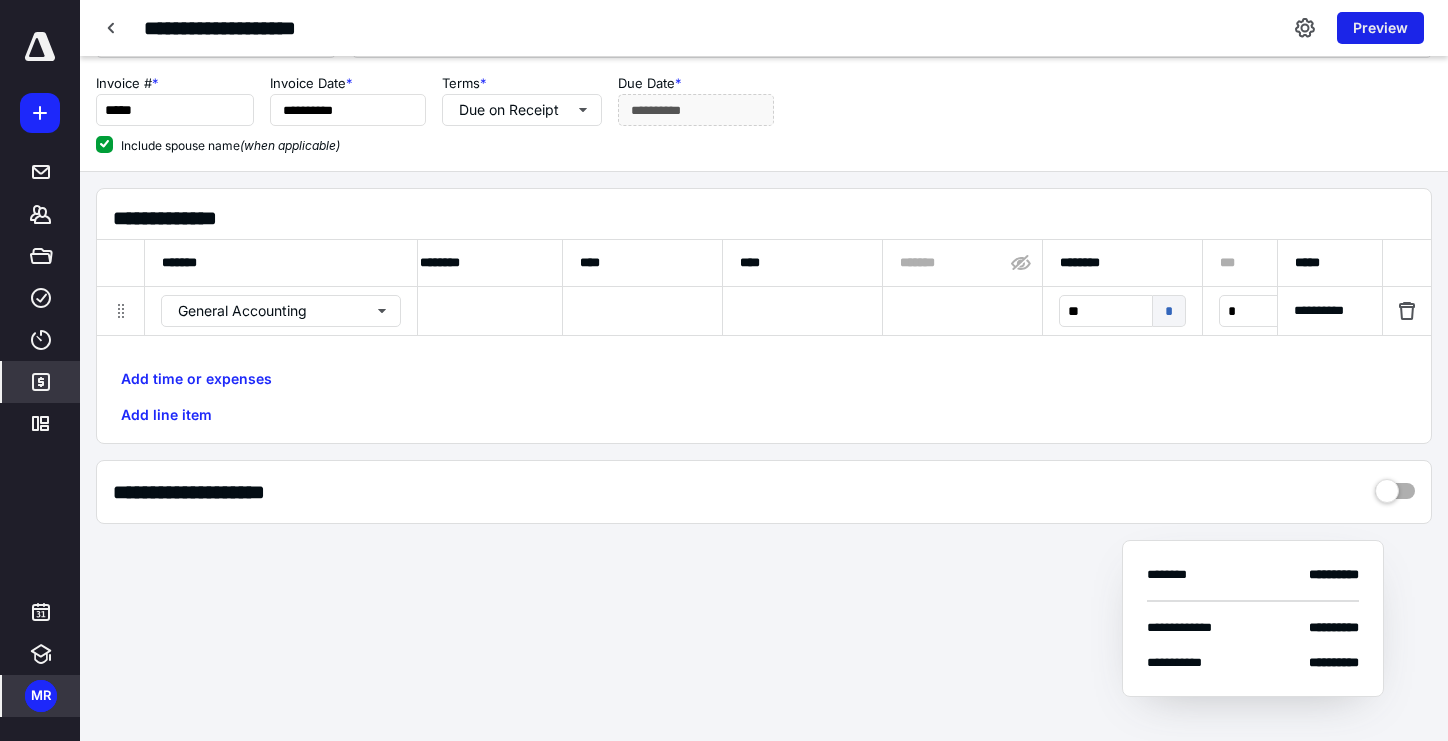 click on "Preview" at bounding box center [1380, 28] 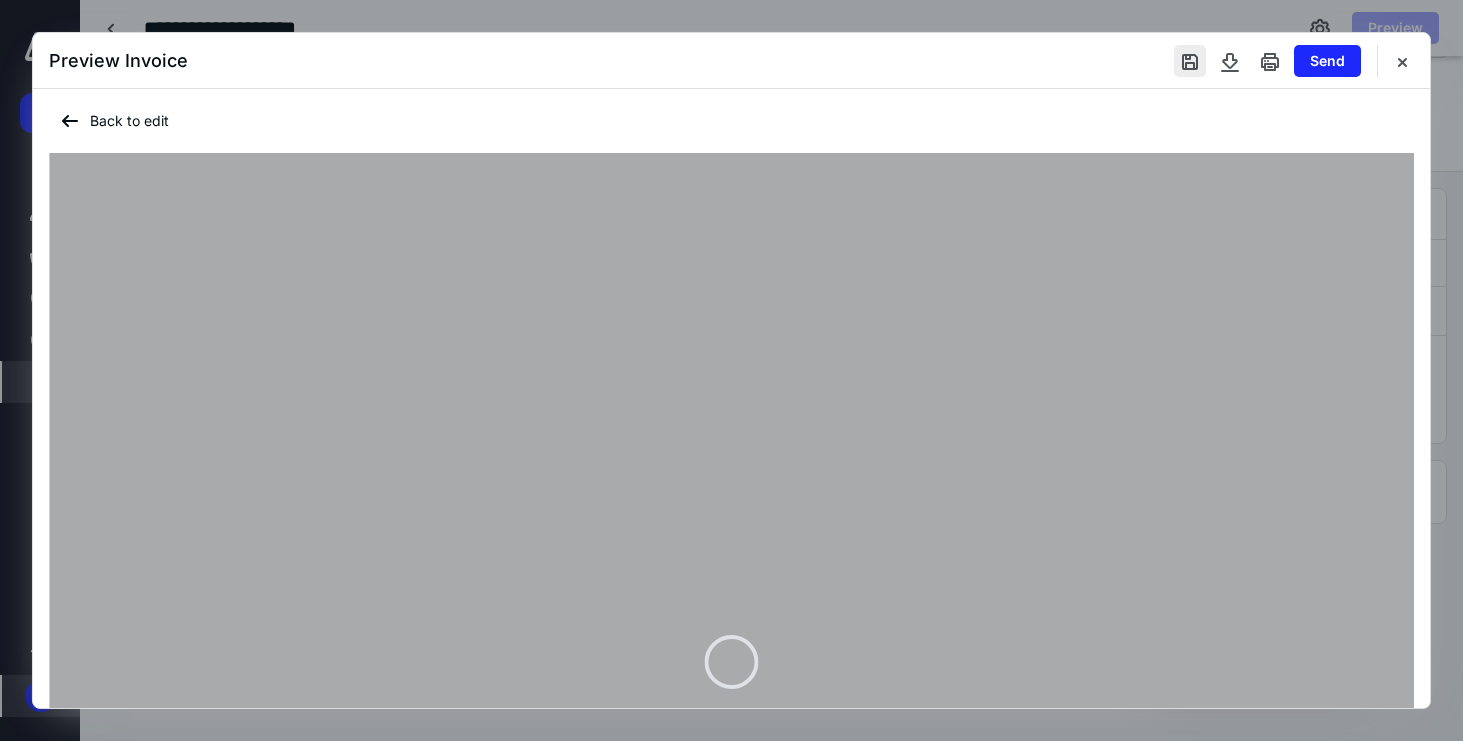 click at bounding box center (1190, 61) 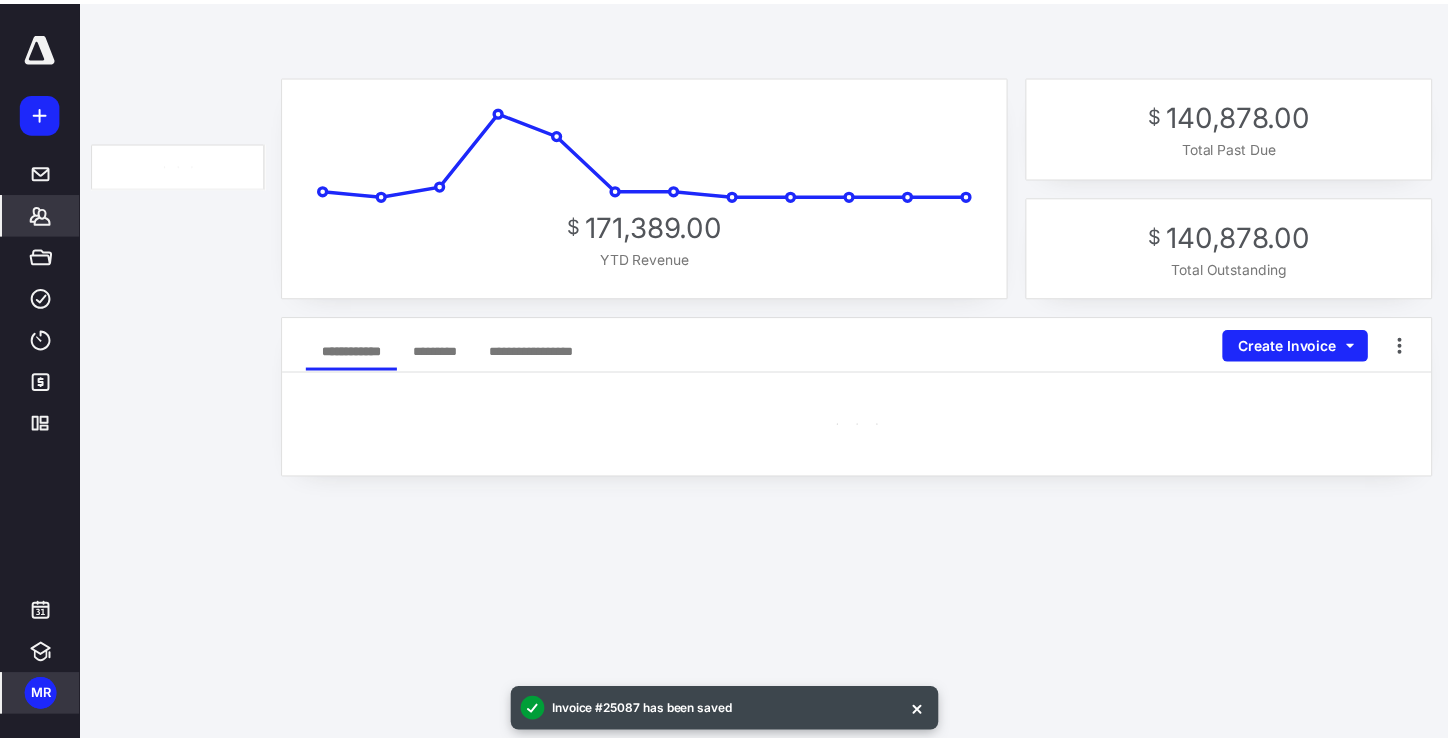 scroll, scrollTop: 0, scrollLeft: 0, axis: both 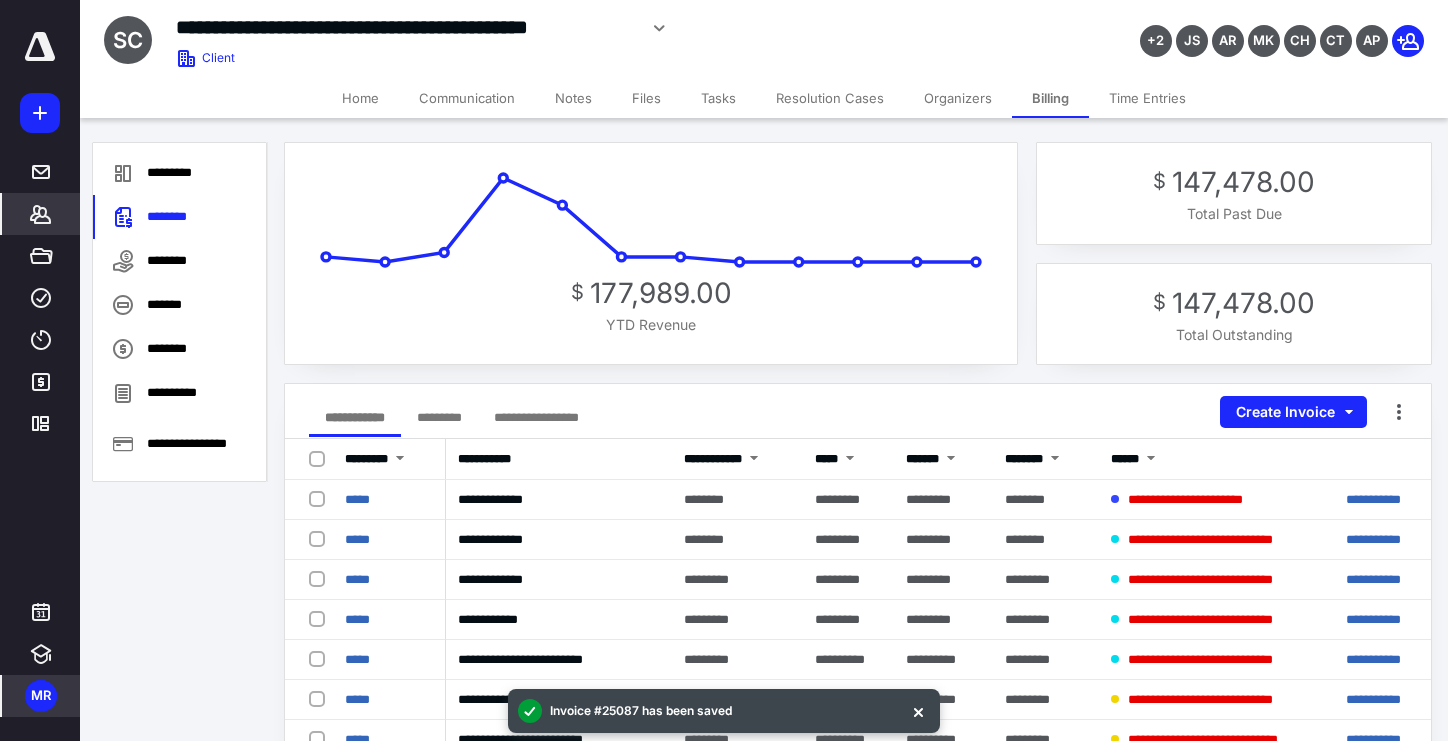 click at bounding box center (40, 47) 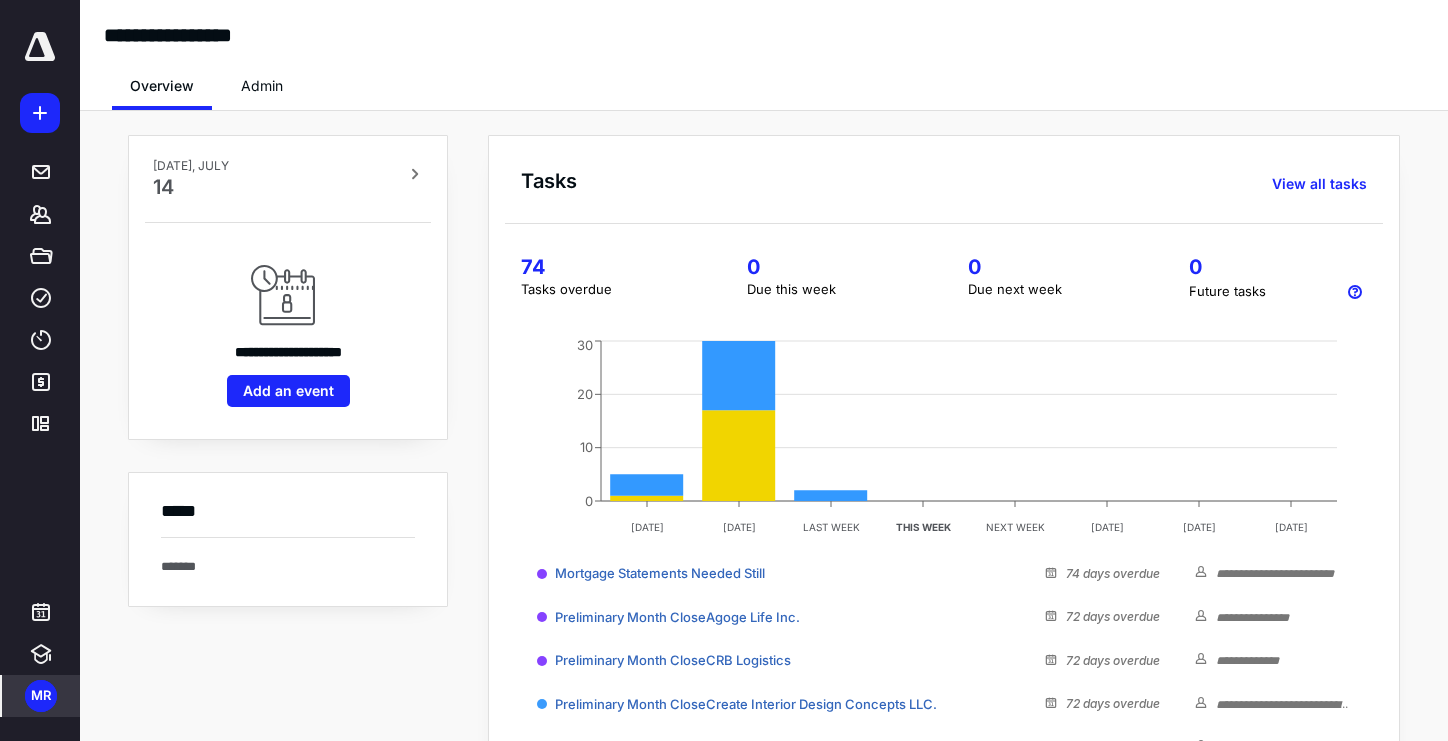 click at bounding box center [40, 50] 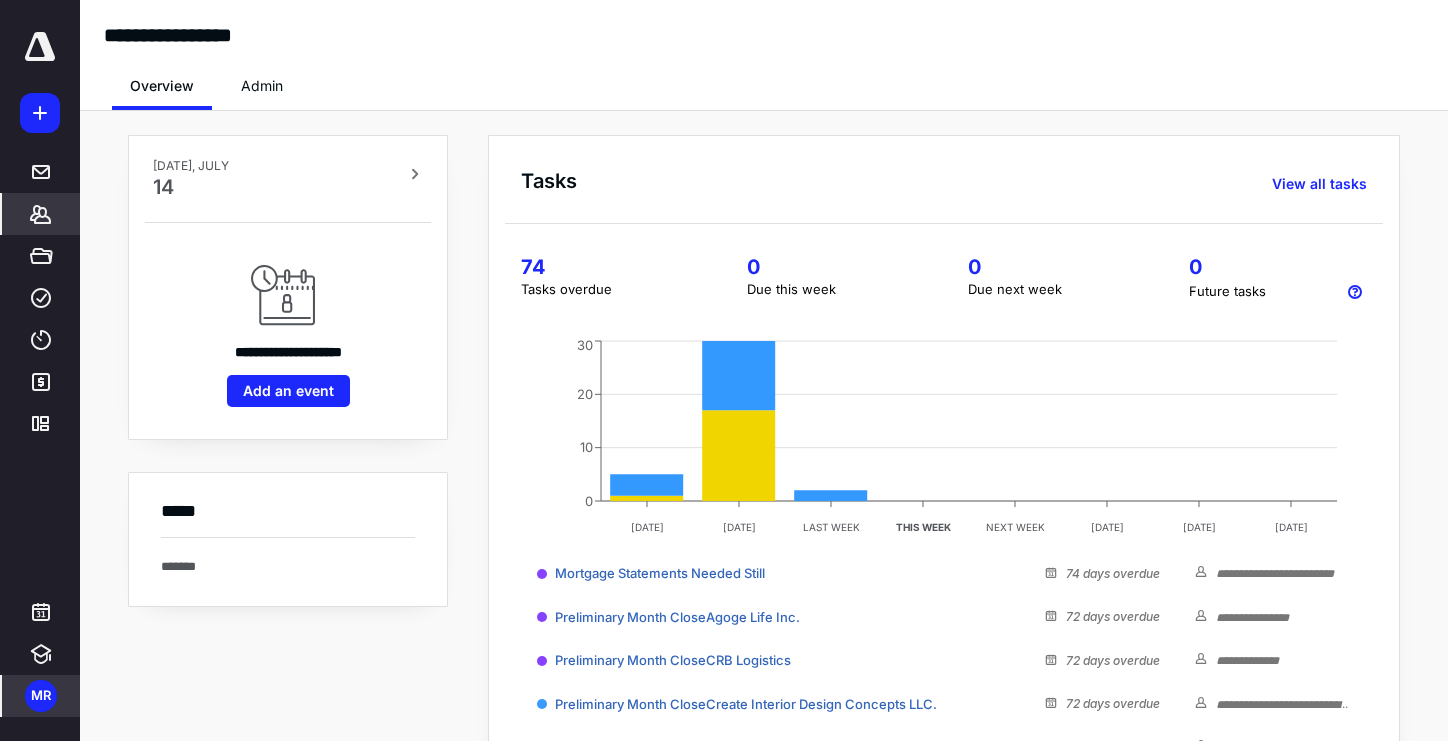 click 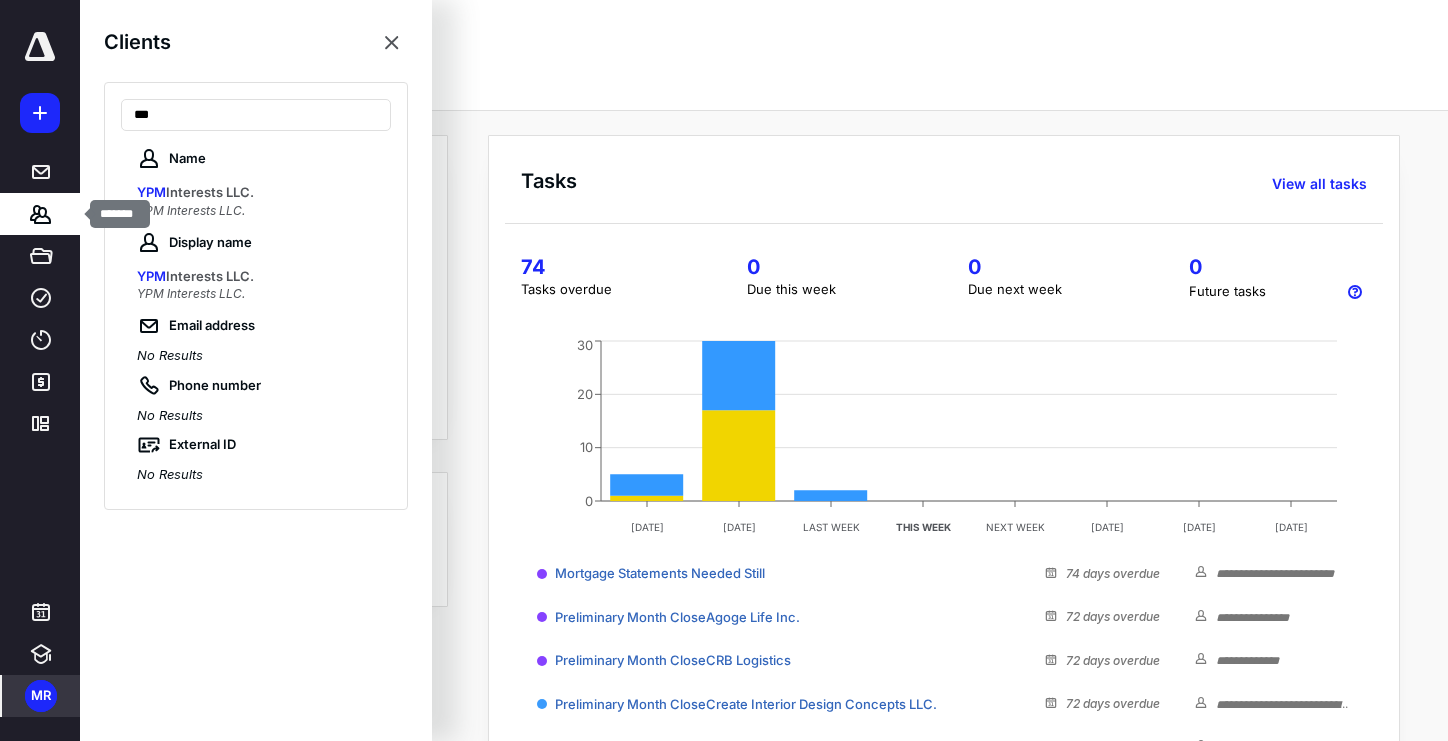 drag, startPoint x: 33, startPoint y: 206, endPoint x: 235, endPoint y: 209, distance: 202.02228 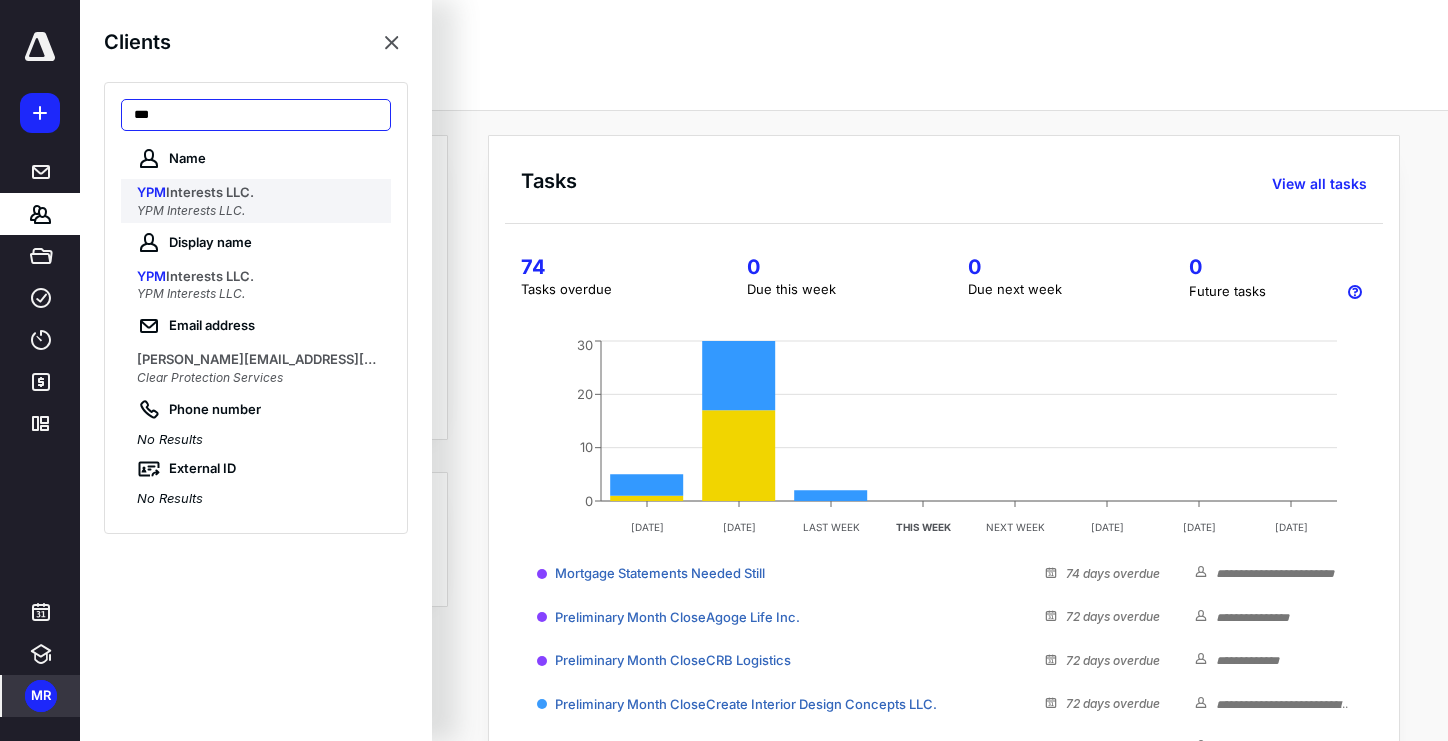 type on "***" 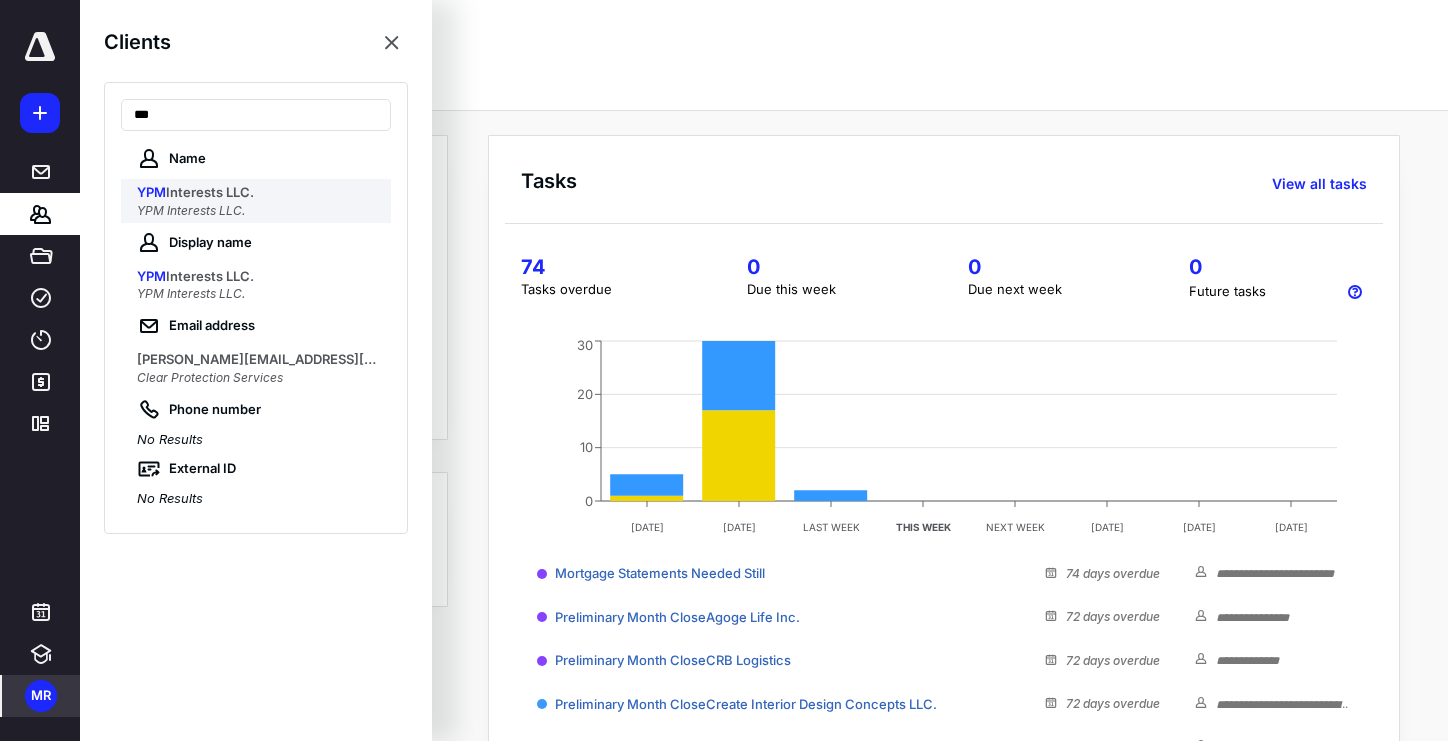 click on "YPM Interests LLC." at bounding box center [191, 210] 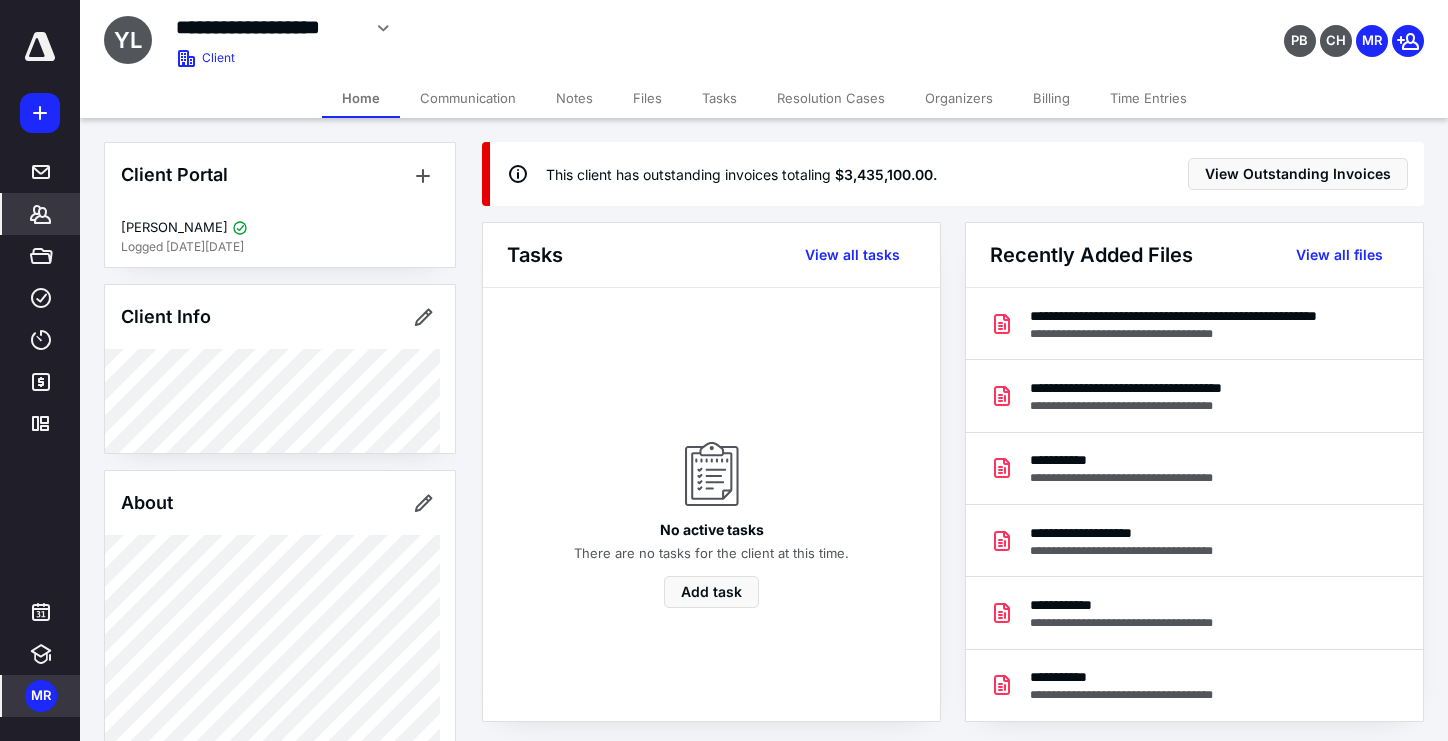 click on "Files" at bounding box center (647, 98) 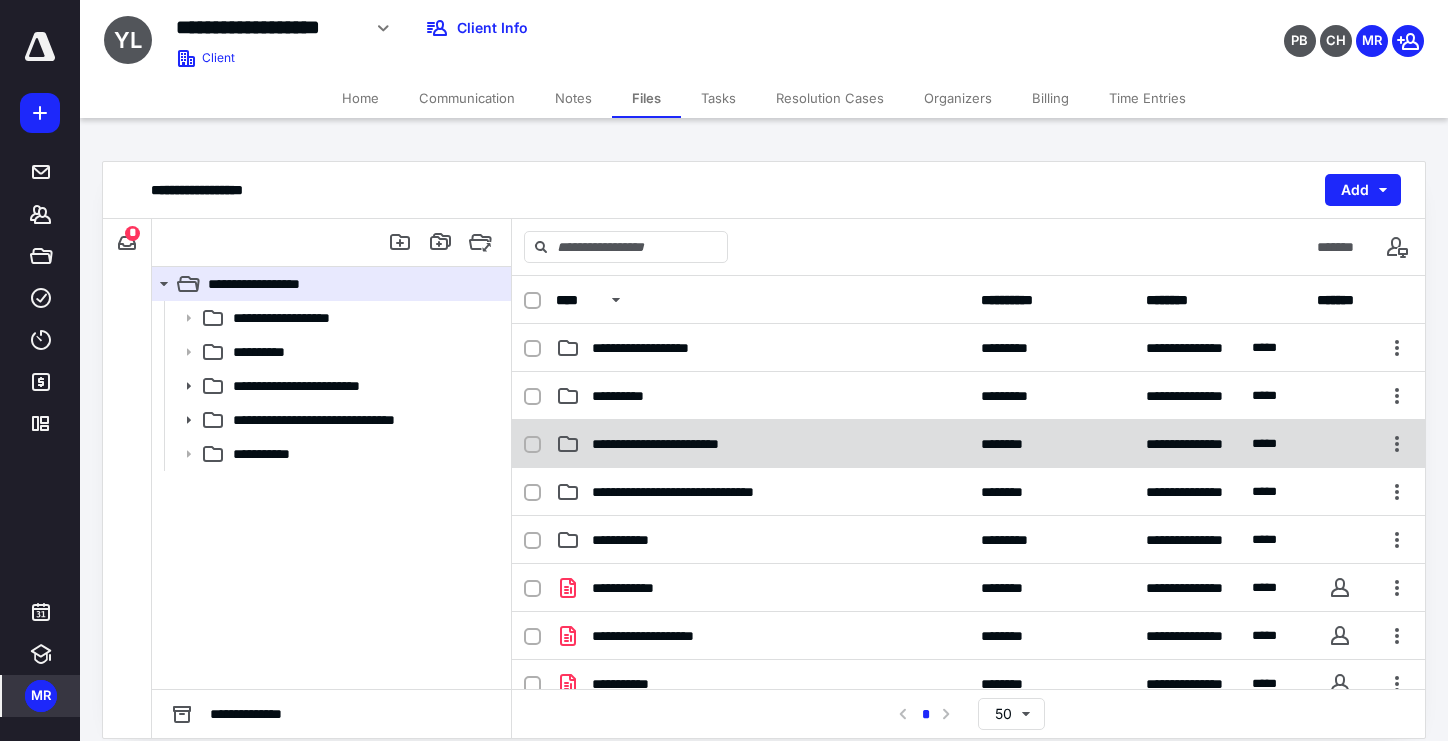 click on "**********" at bounding box center [968, 444] 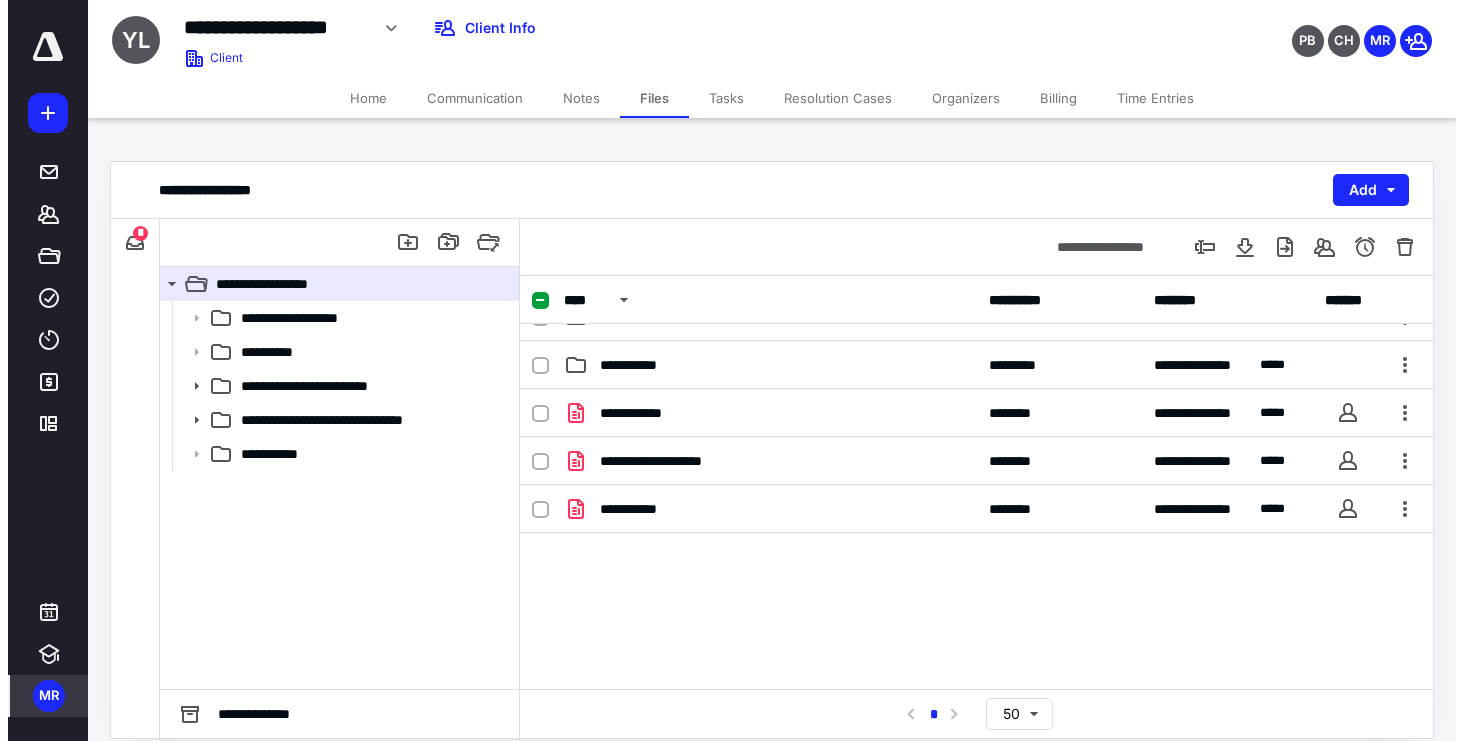 scroll, scrollTop: 175, scrollLeft: 0, axis: vertical 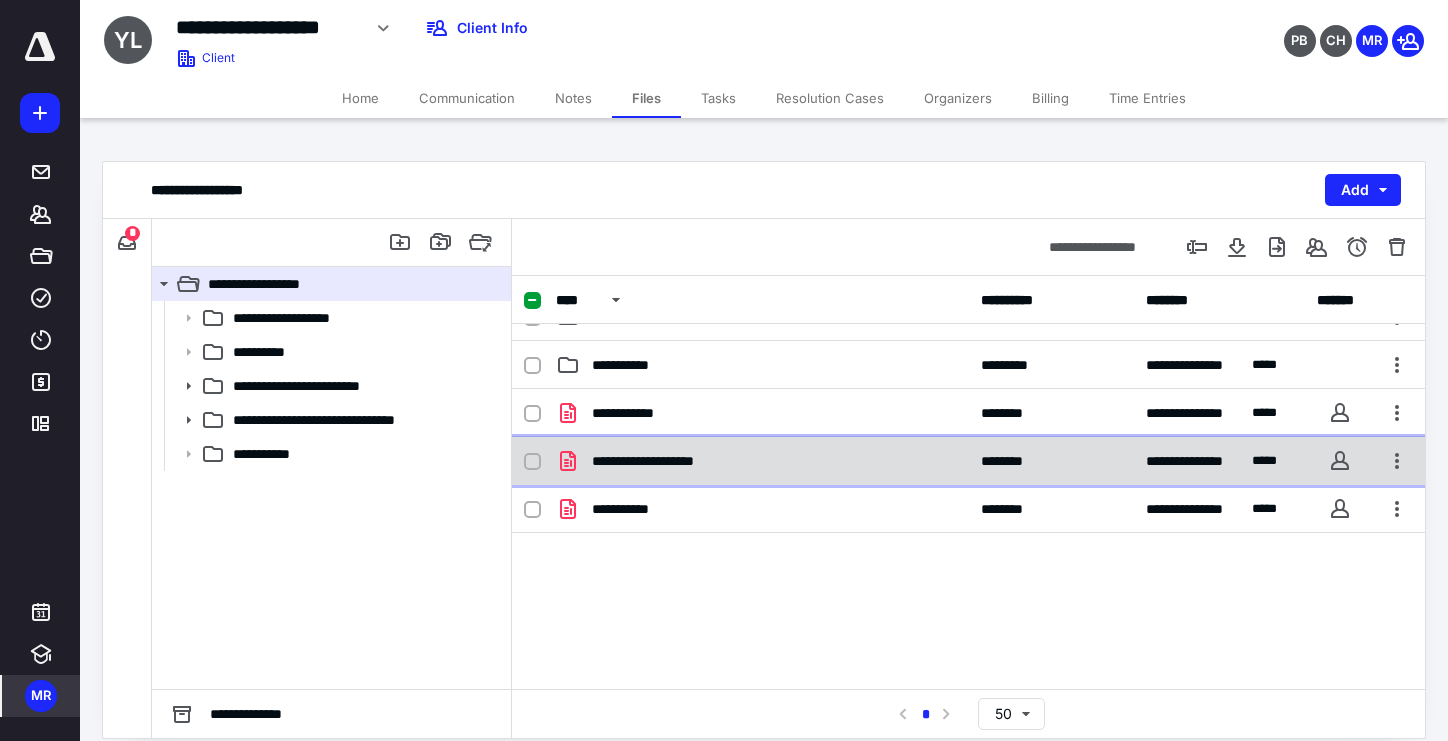 click on "**********" at bounding box center (762, 461) 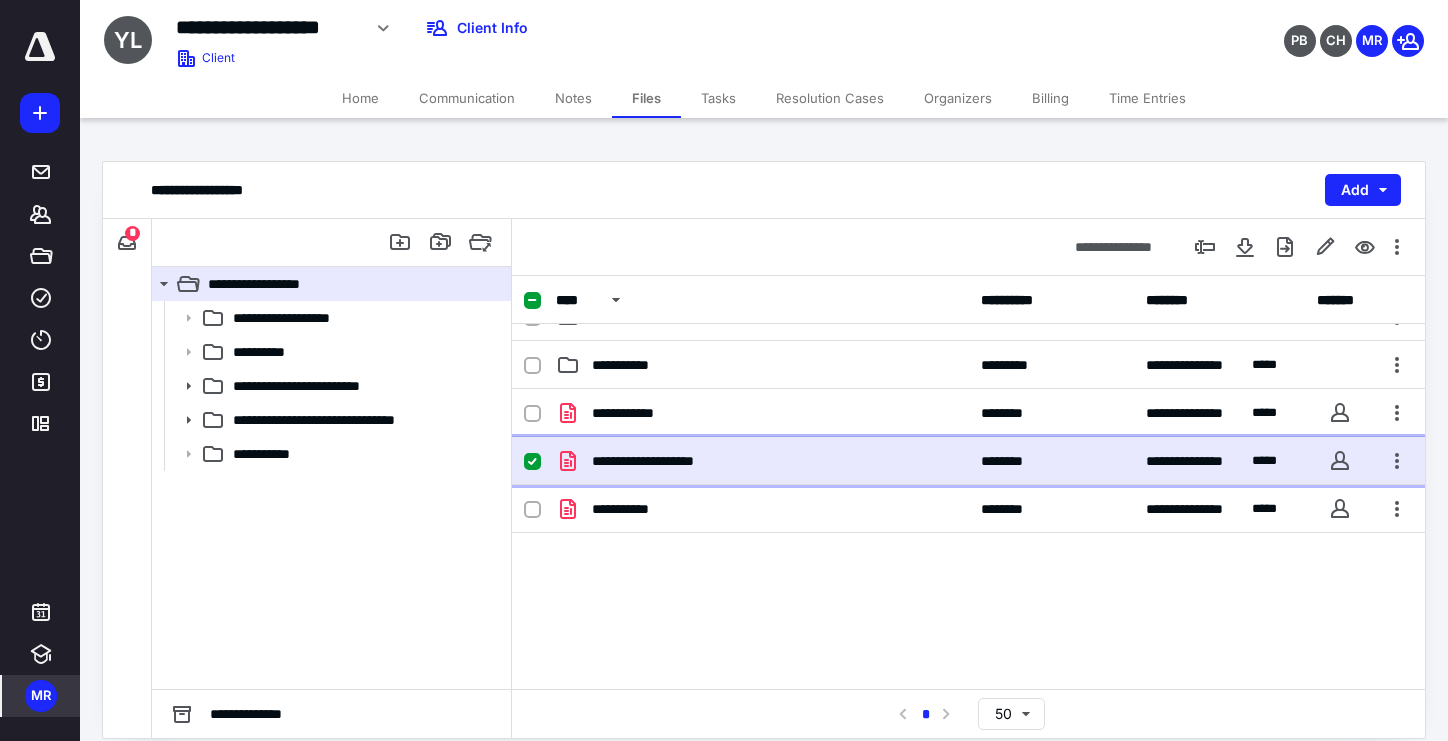 click on "**********" at bounding box center [762, 461] 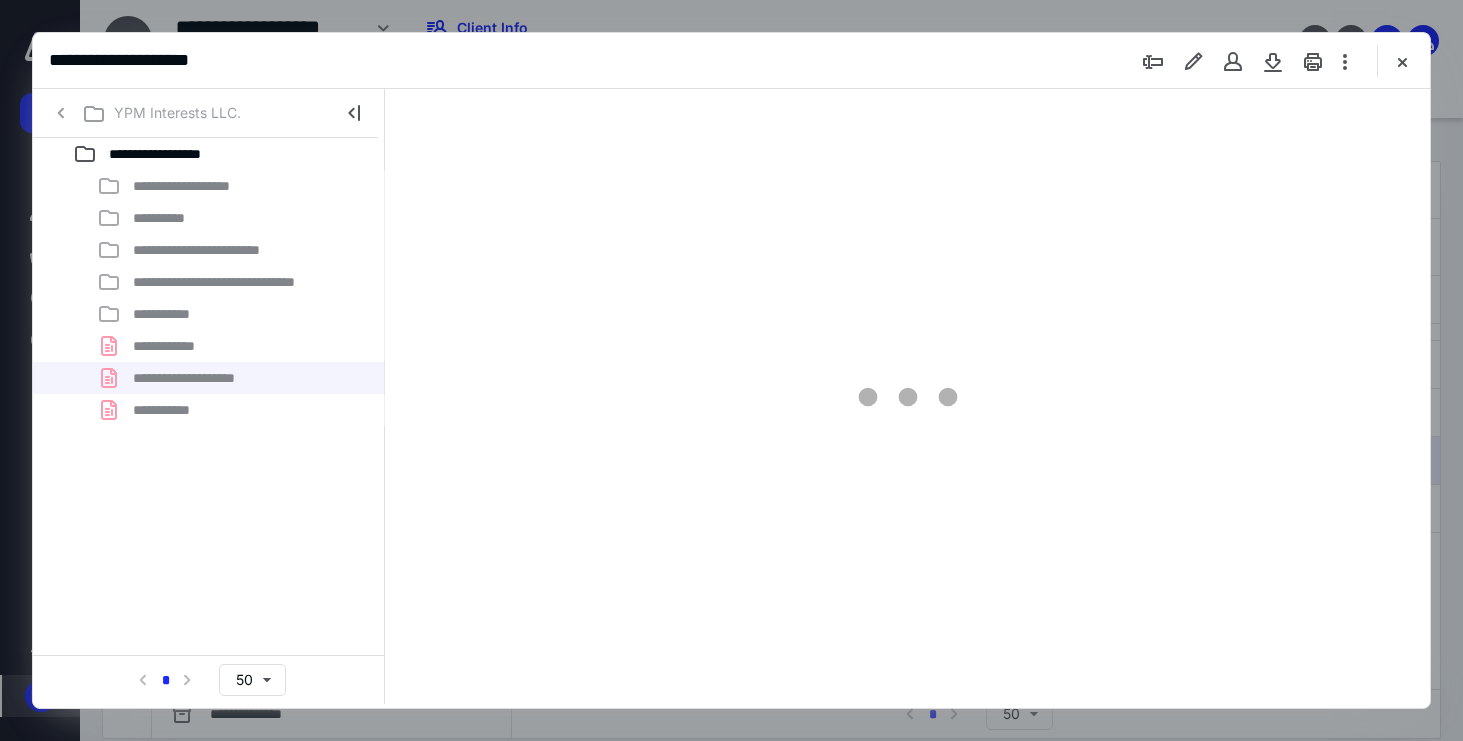 scroll, scrollTop: 0, scrollLeft: 0, axis: both 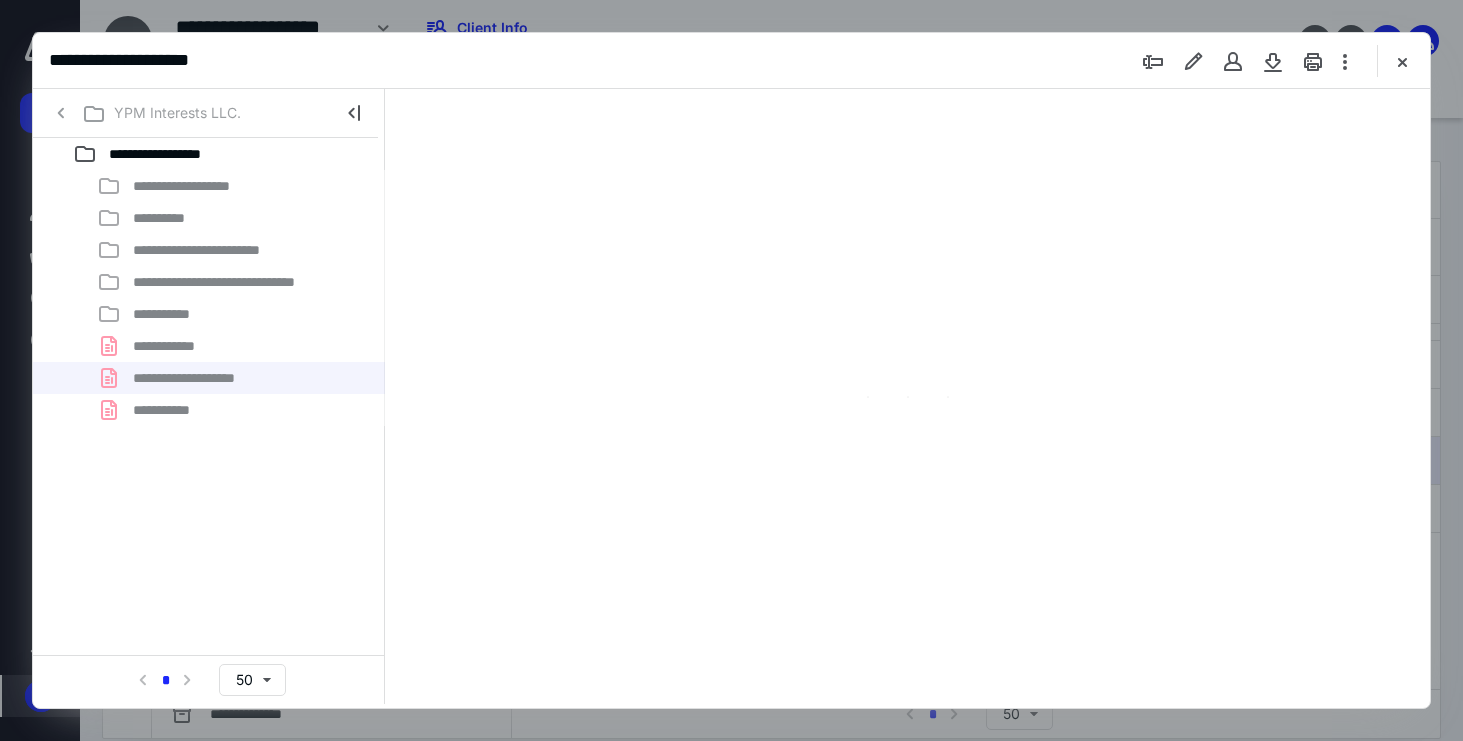 type on "68" 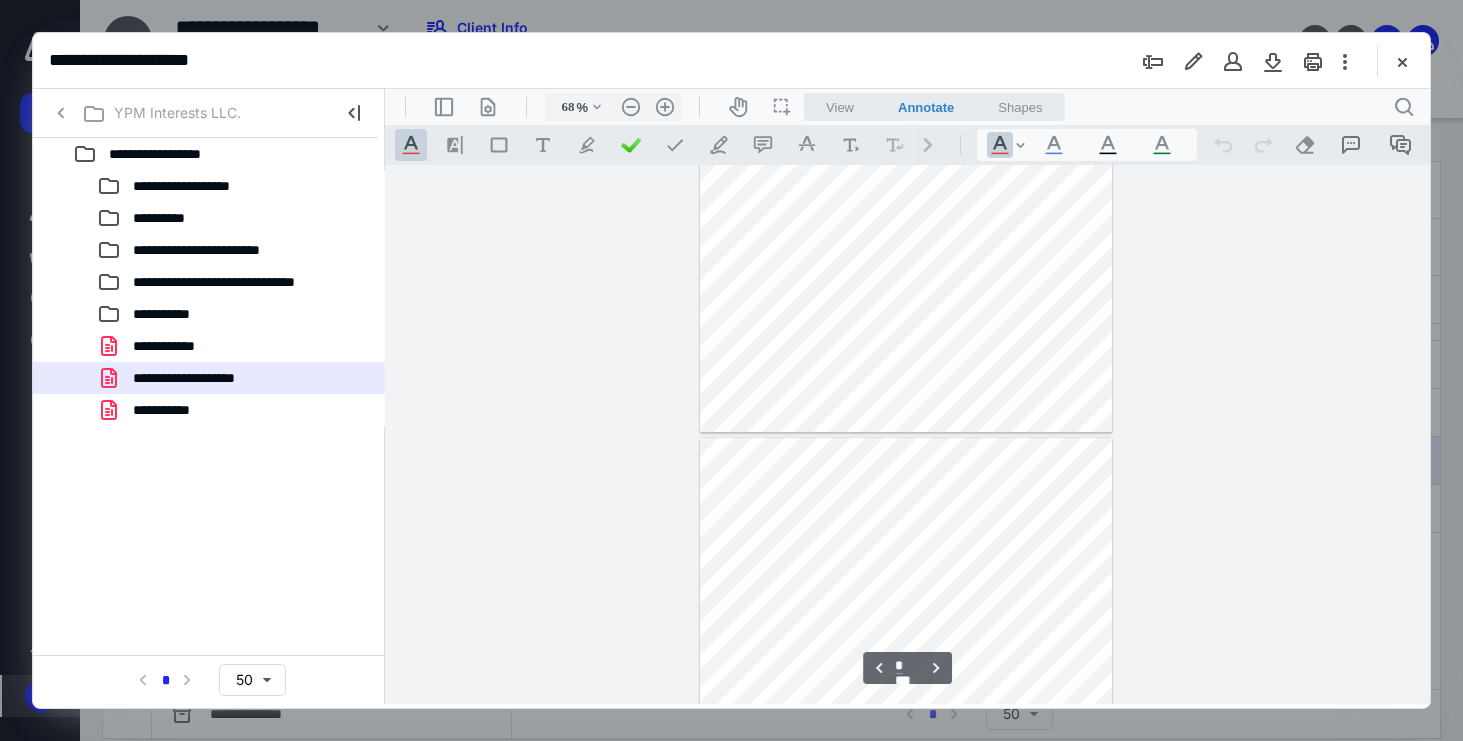 type on "*" 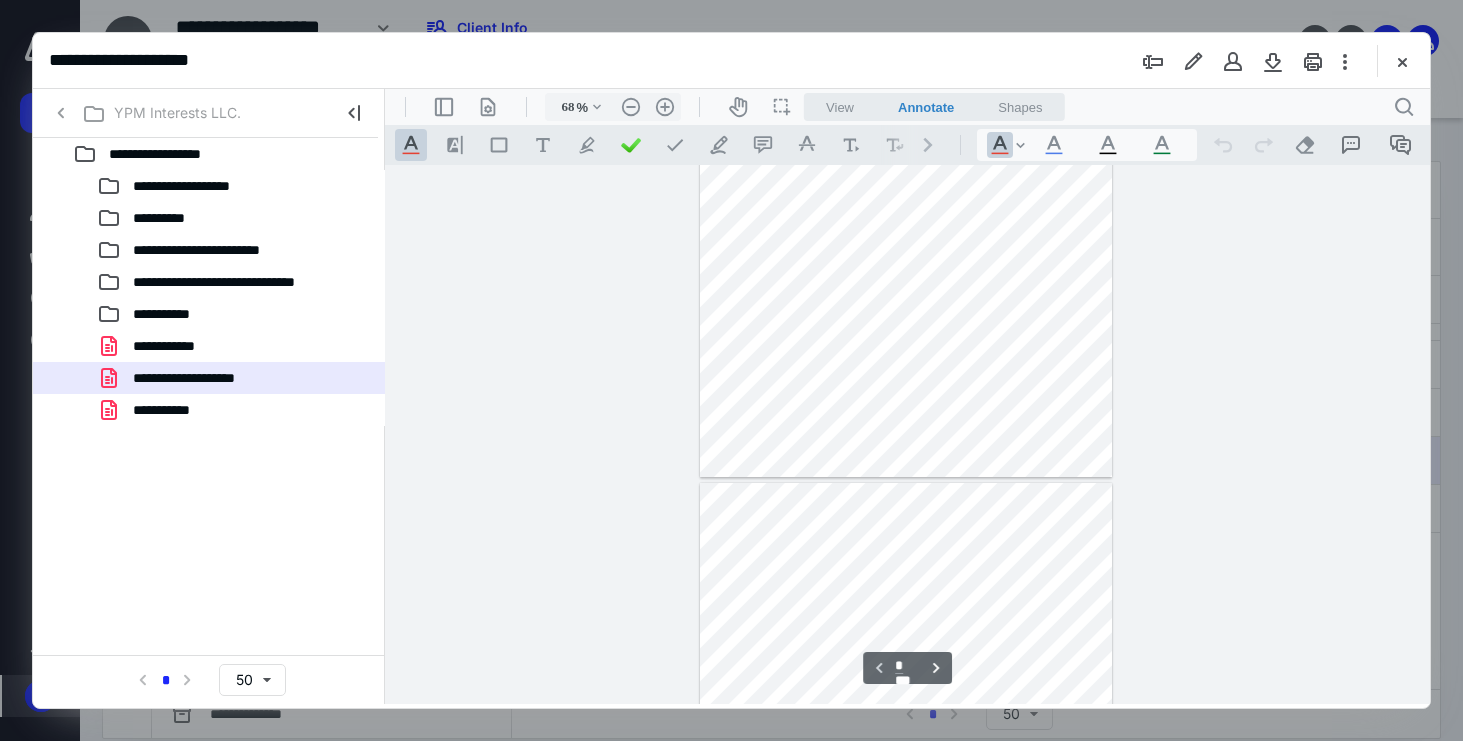scroll, scrollTop: 0, scrollLeft: 0, axis: both 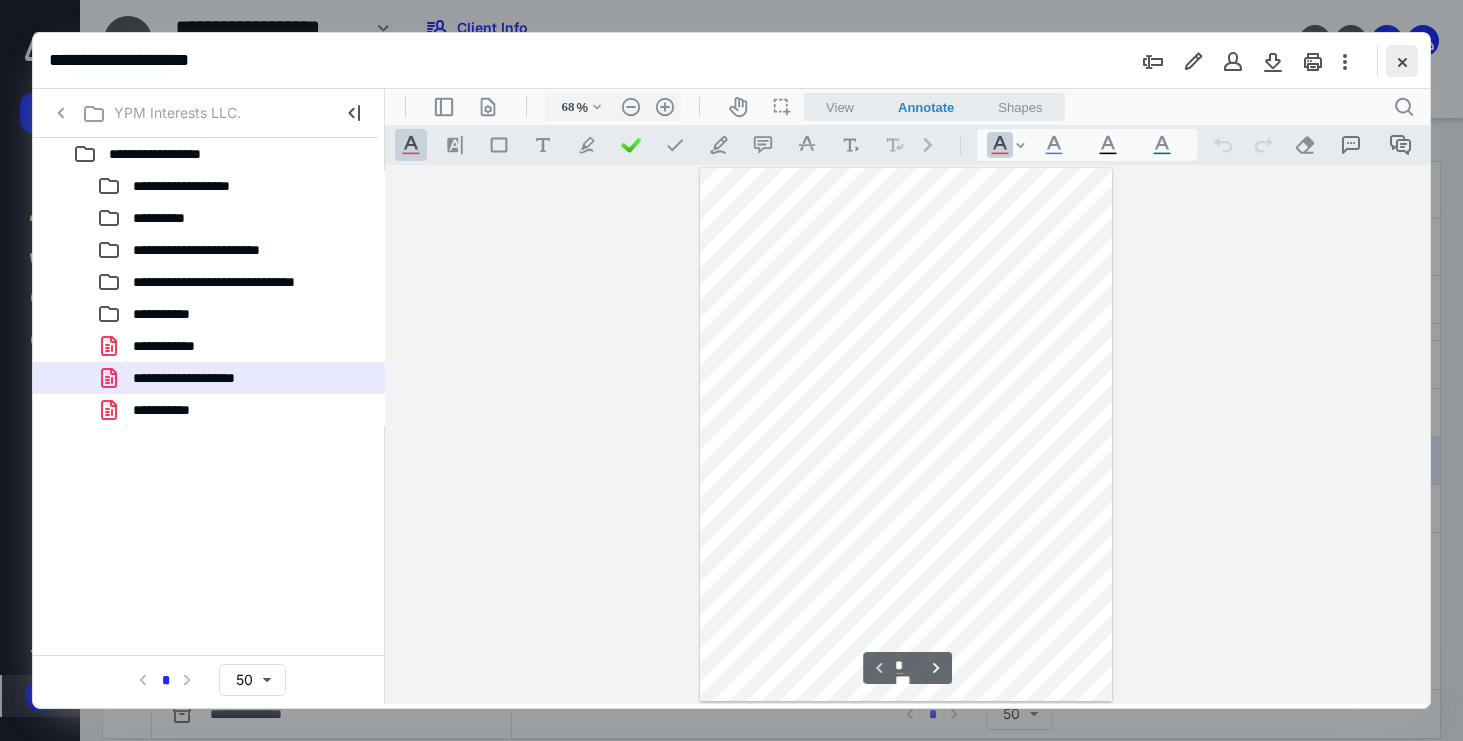 click at bounding box center (1402, 61) 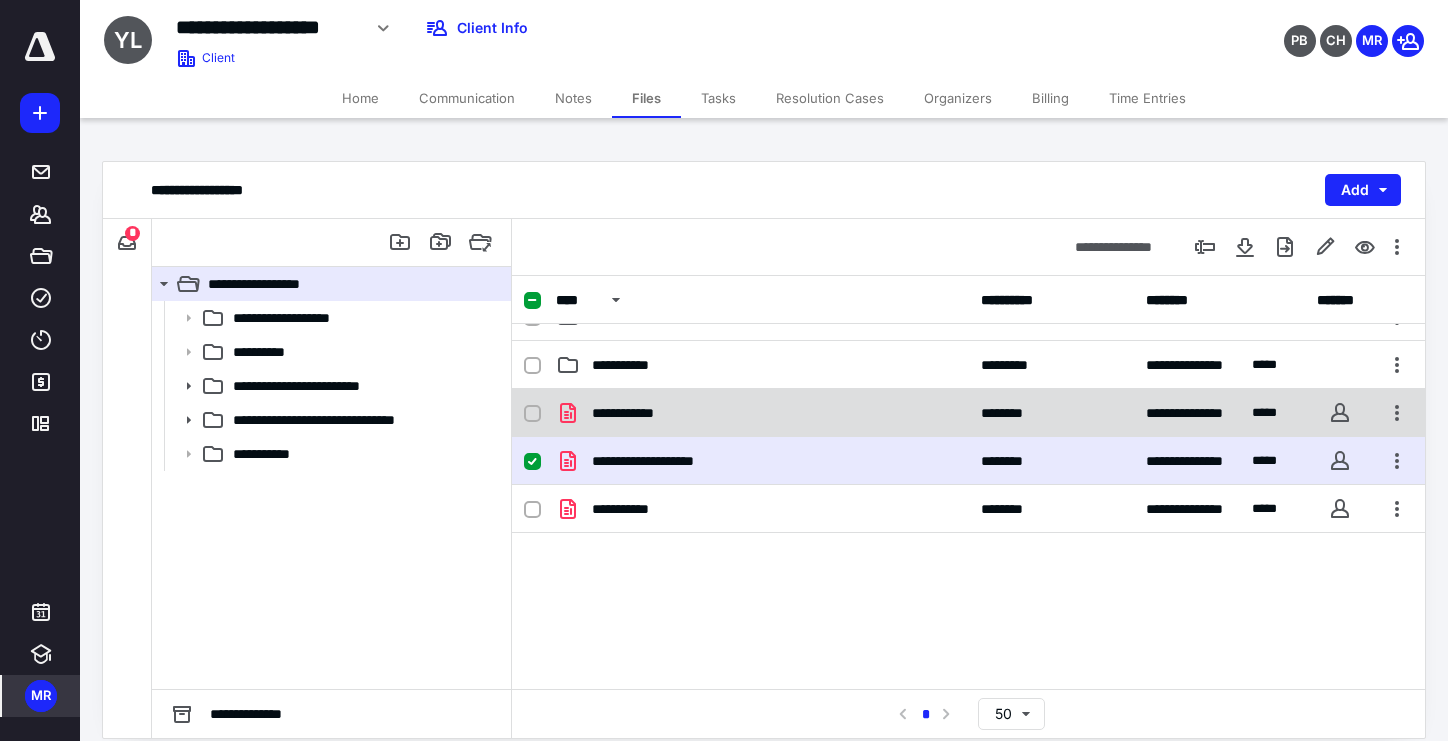 click on "**********" at bounding box center [638, 413] 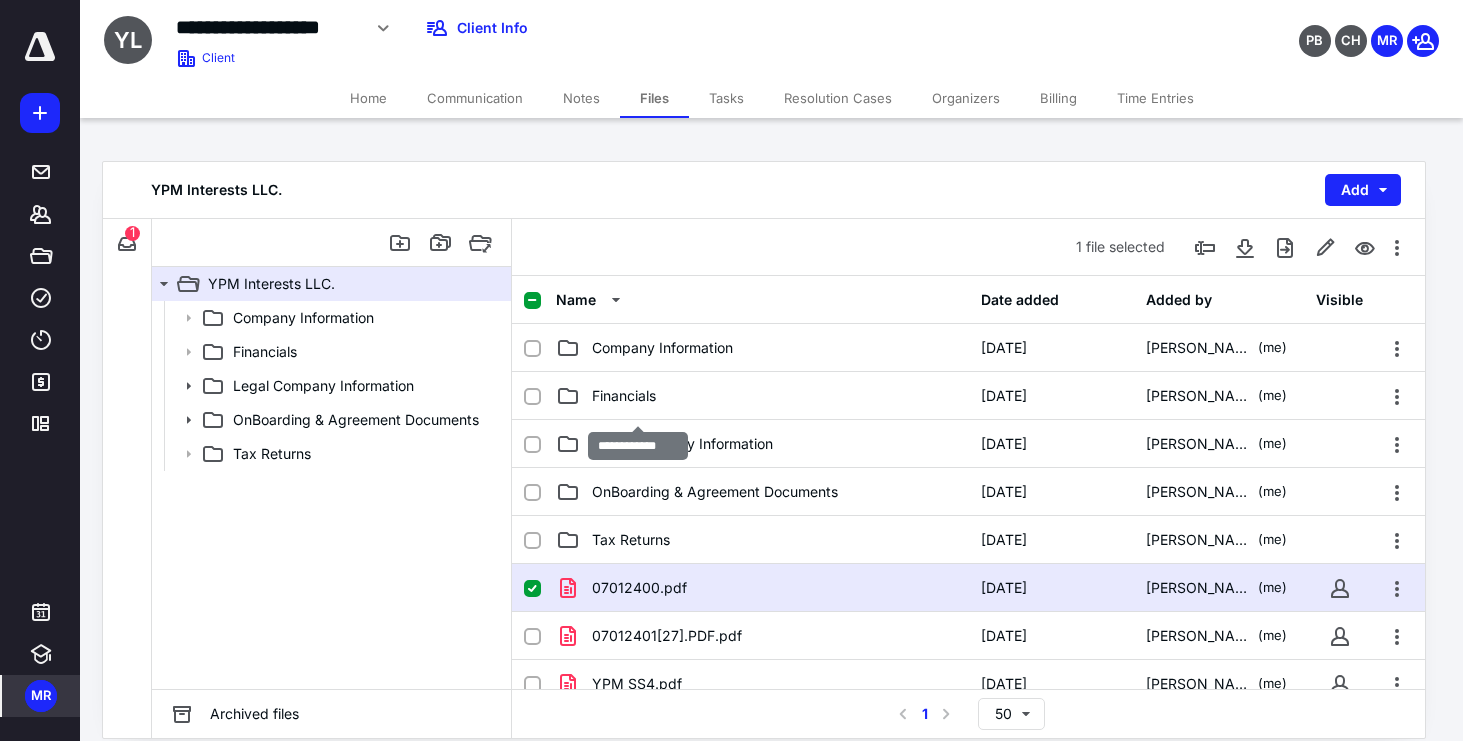 scroll, scrollTop: 175, scrollLeft: 0, axis: vertical 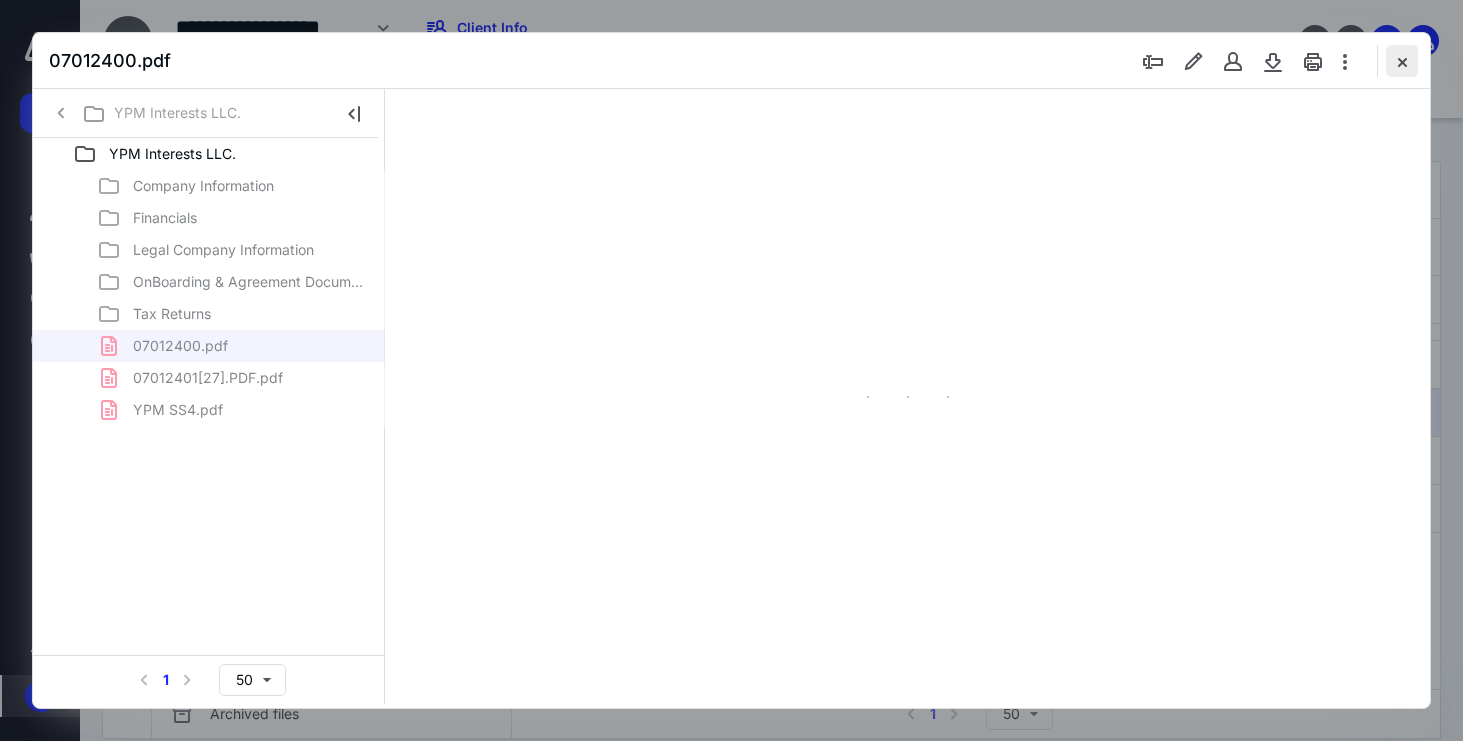type on "70" 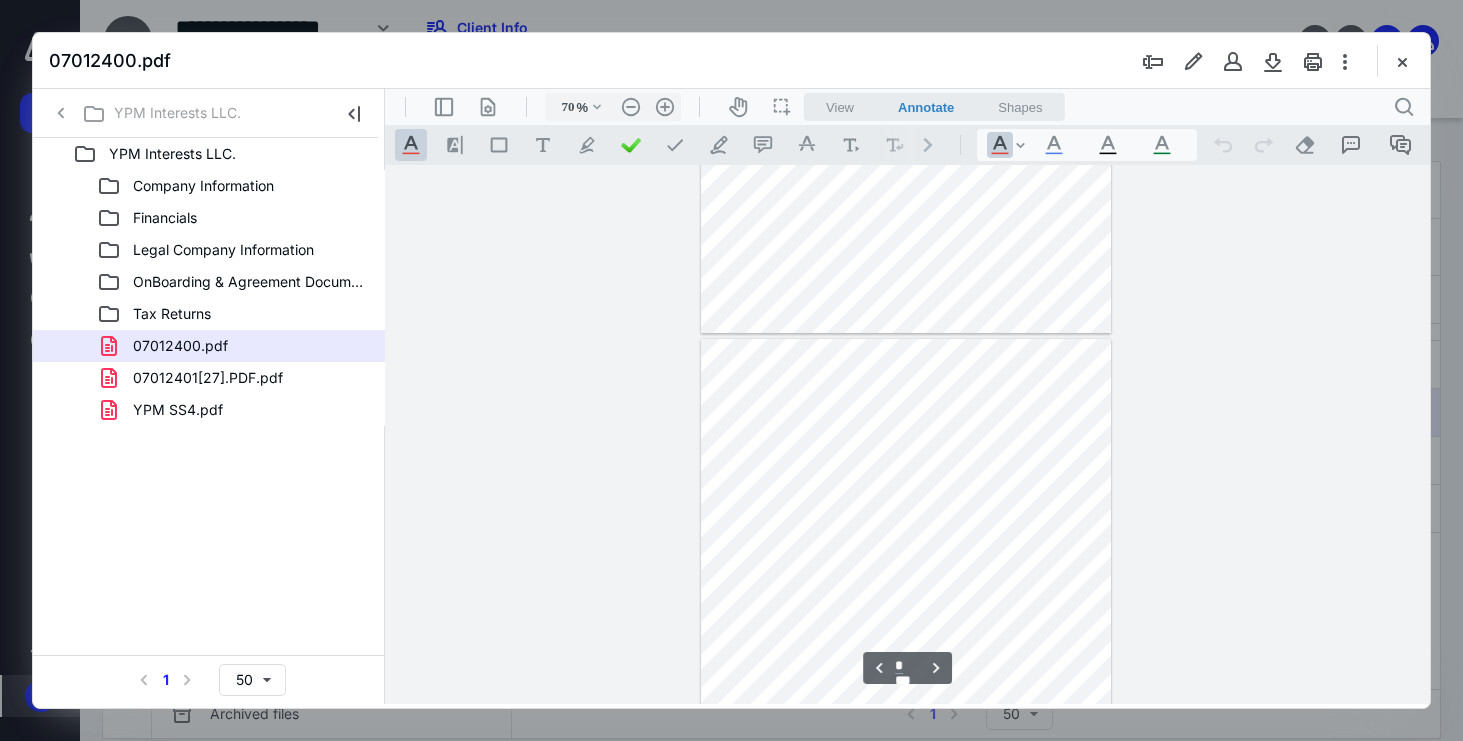type on "*" 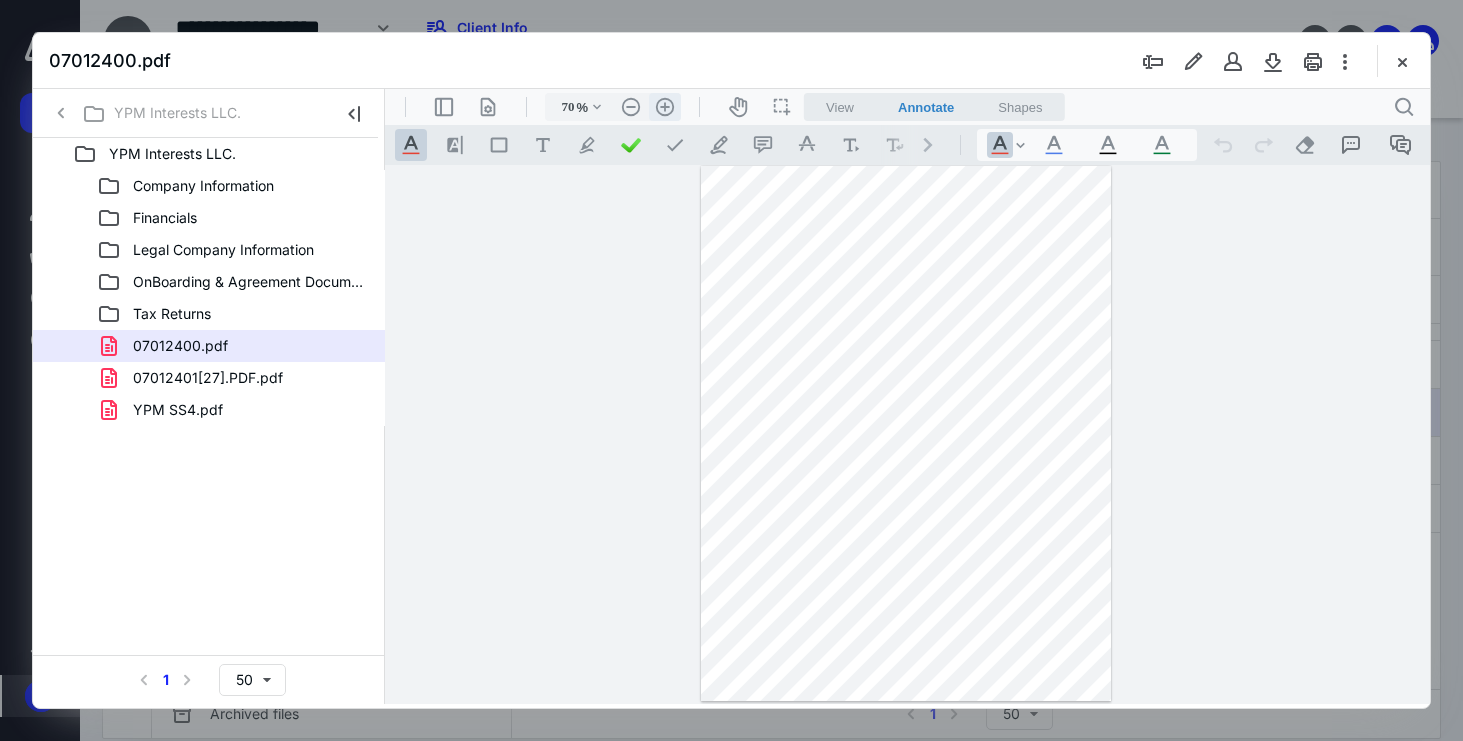 click on ".cls-1{fill:#abb0c4;} icon - header - zoom - in - line" at bounding box center (665, 107) 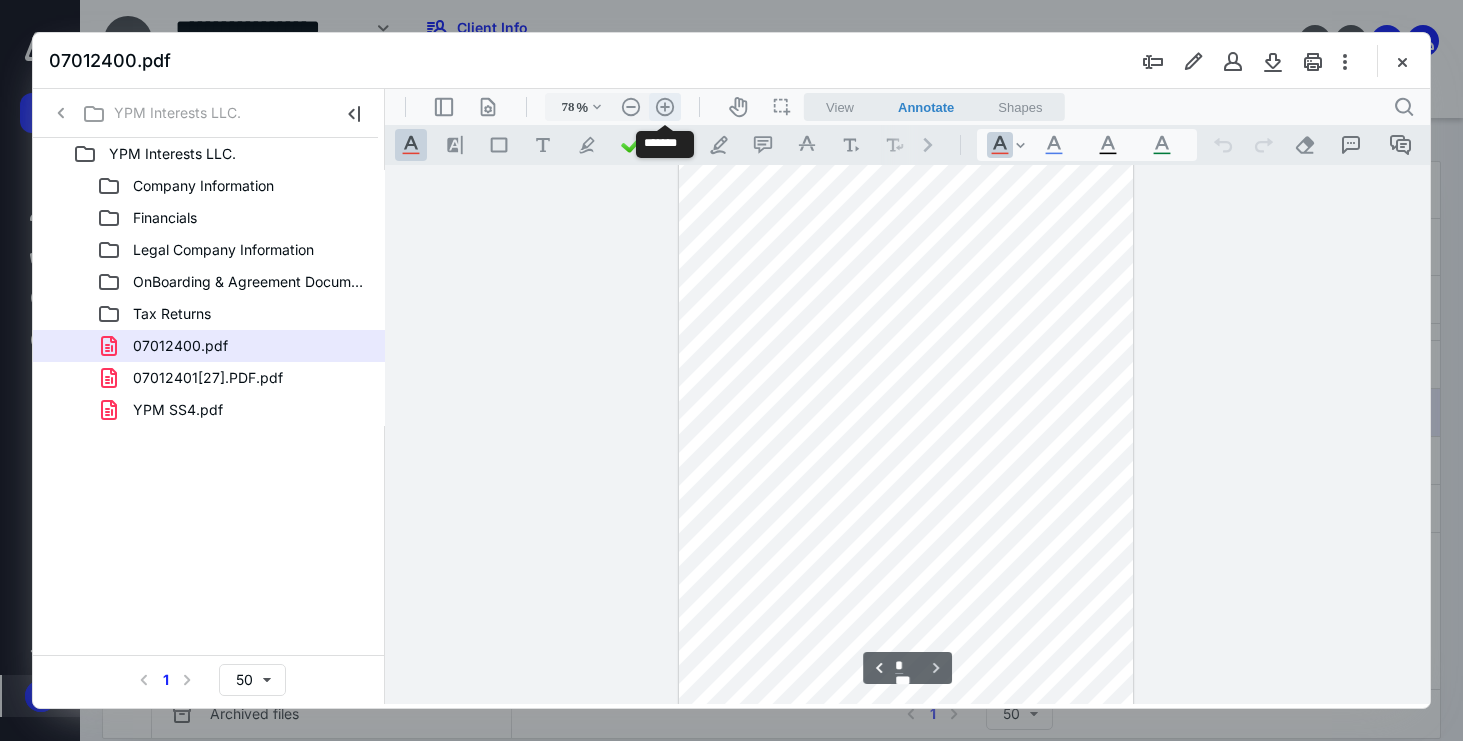 click on ".cls-1{fill:#abb0c4;} icon - header - zoom - in - line" at bounding box center (665, 107) 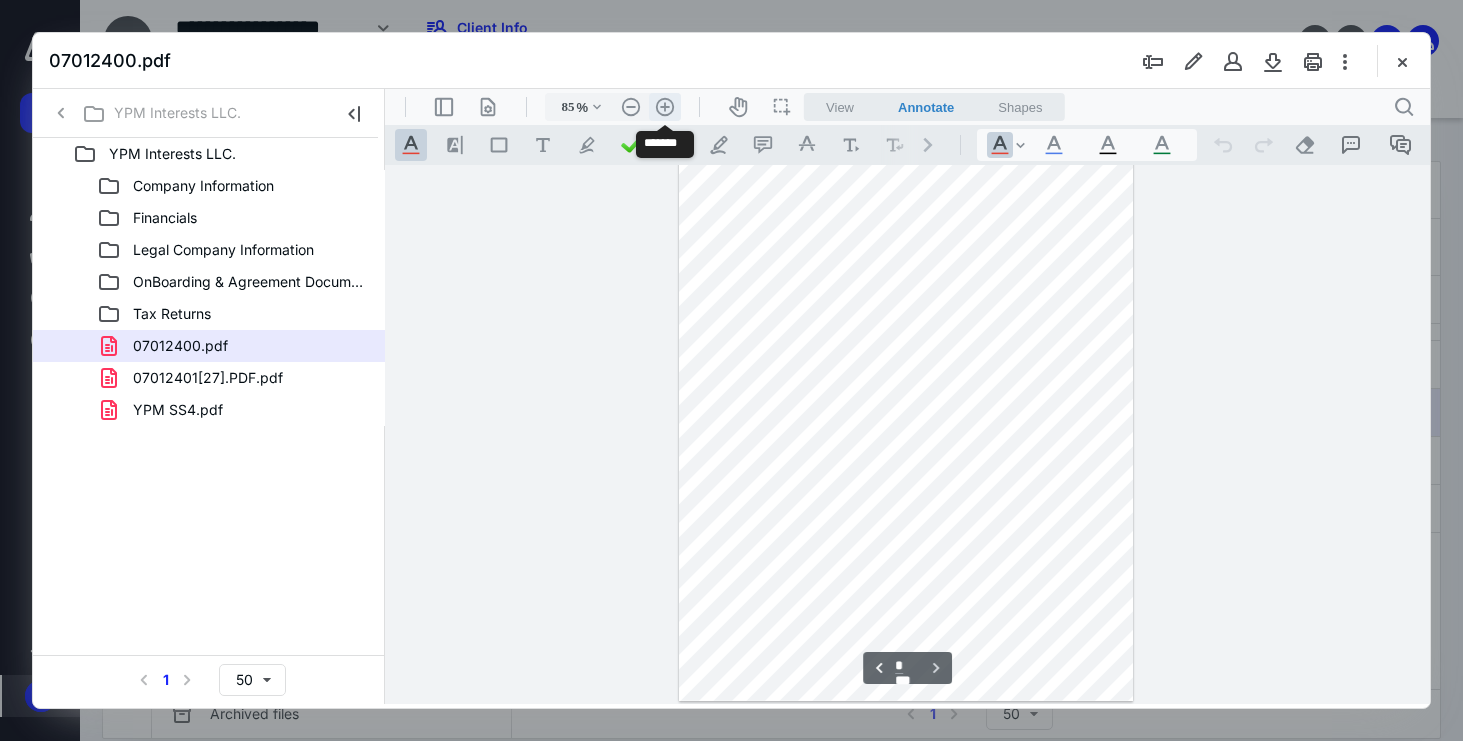 click on ".cls-1{fill:#abb0c4;} icon - header - zoom - in - line" at bounding box center [665, 107] 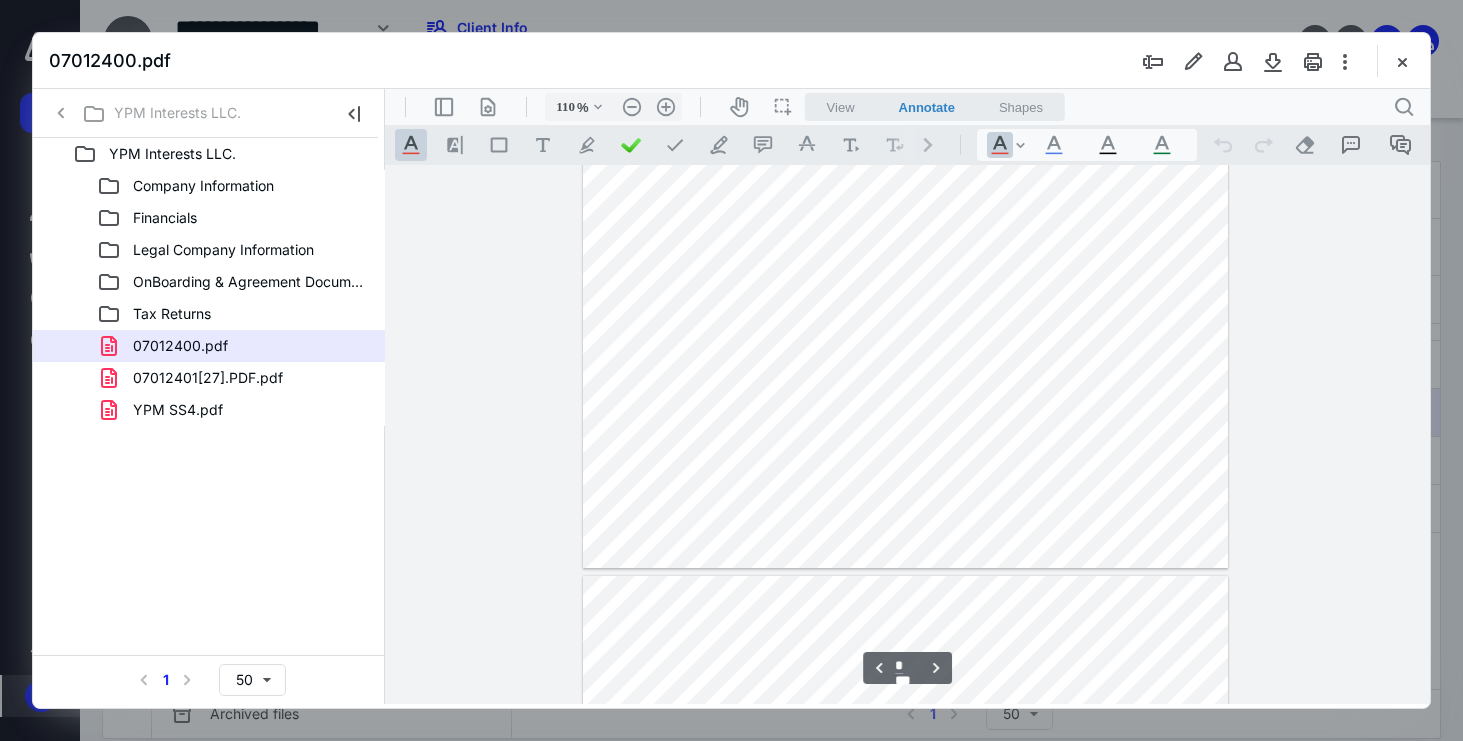 scroll, scrollTop: 5542, scrollLeft: 0, axis: vertical 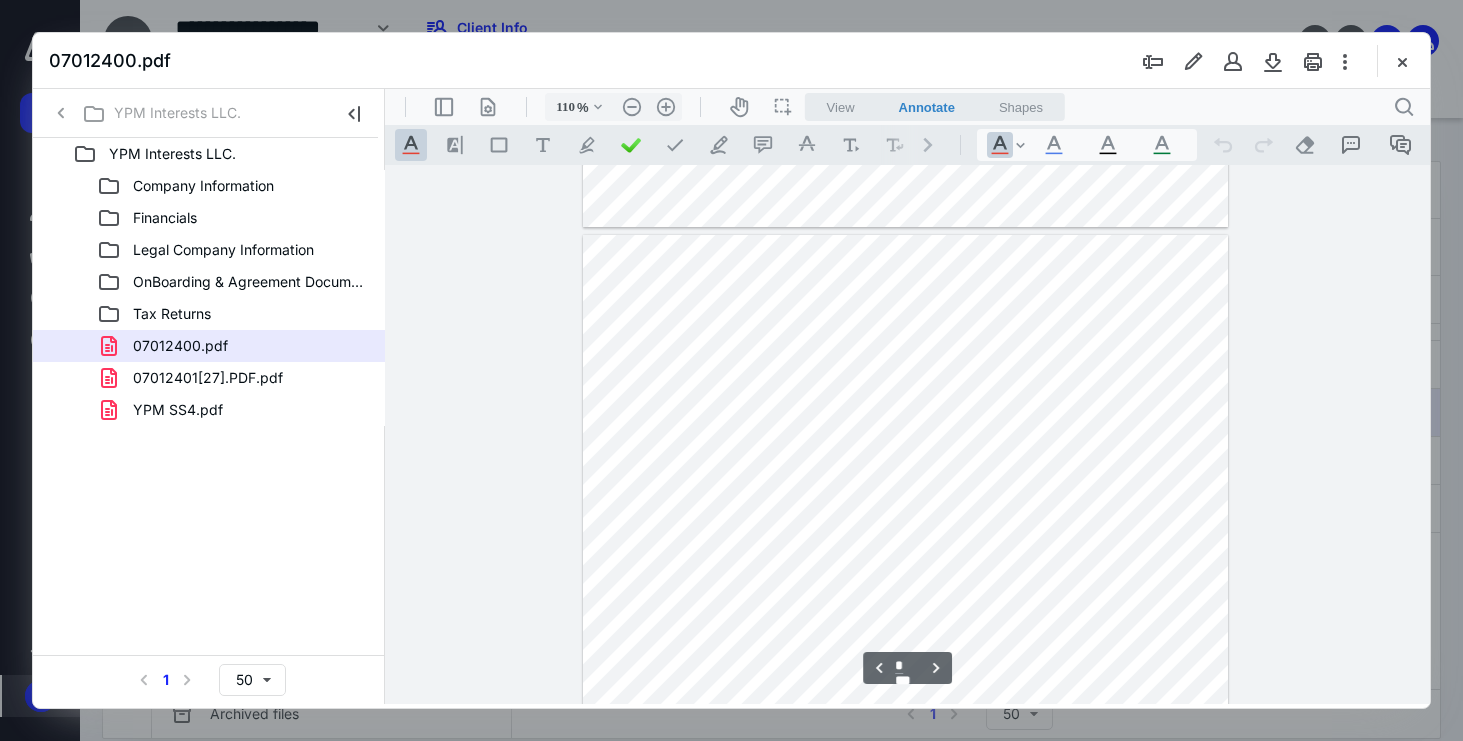 type on "*" 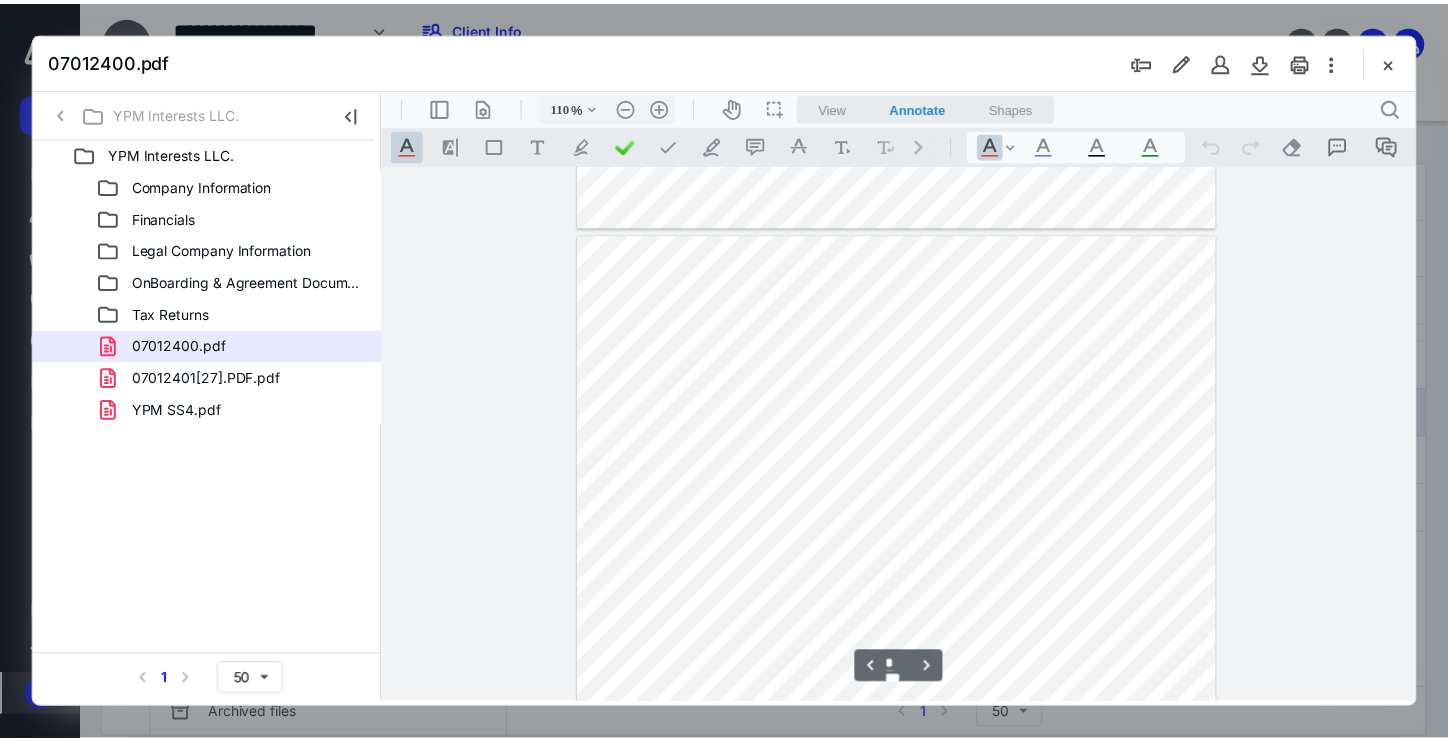 scroll, scrollTop: 0, scrollLeft: 0, axis: both 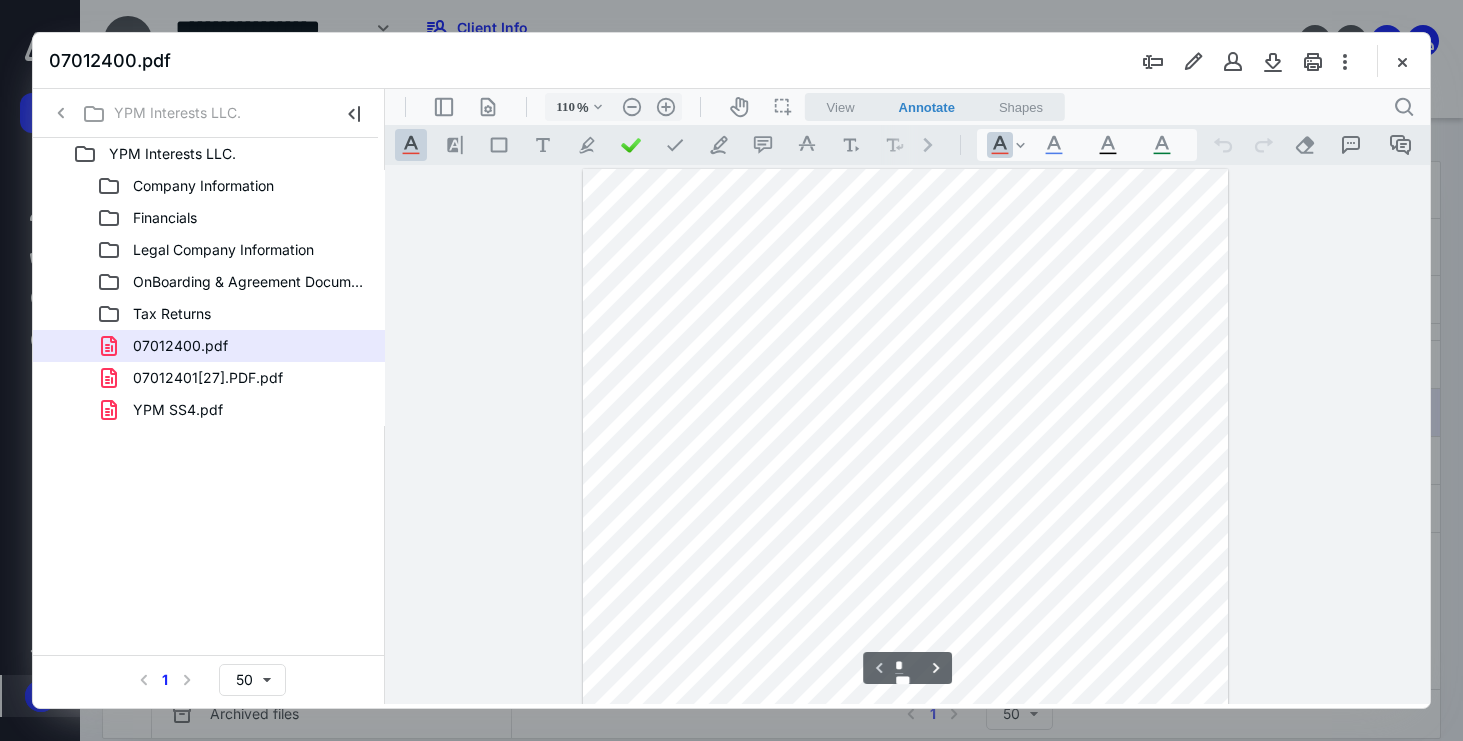 drag, startPoint x: 1420, startPoint y: 617, endPoint x: 1598, endPoint y: 119, distance: 528.85535 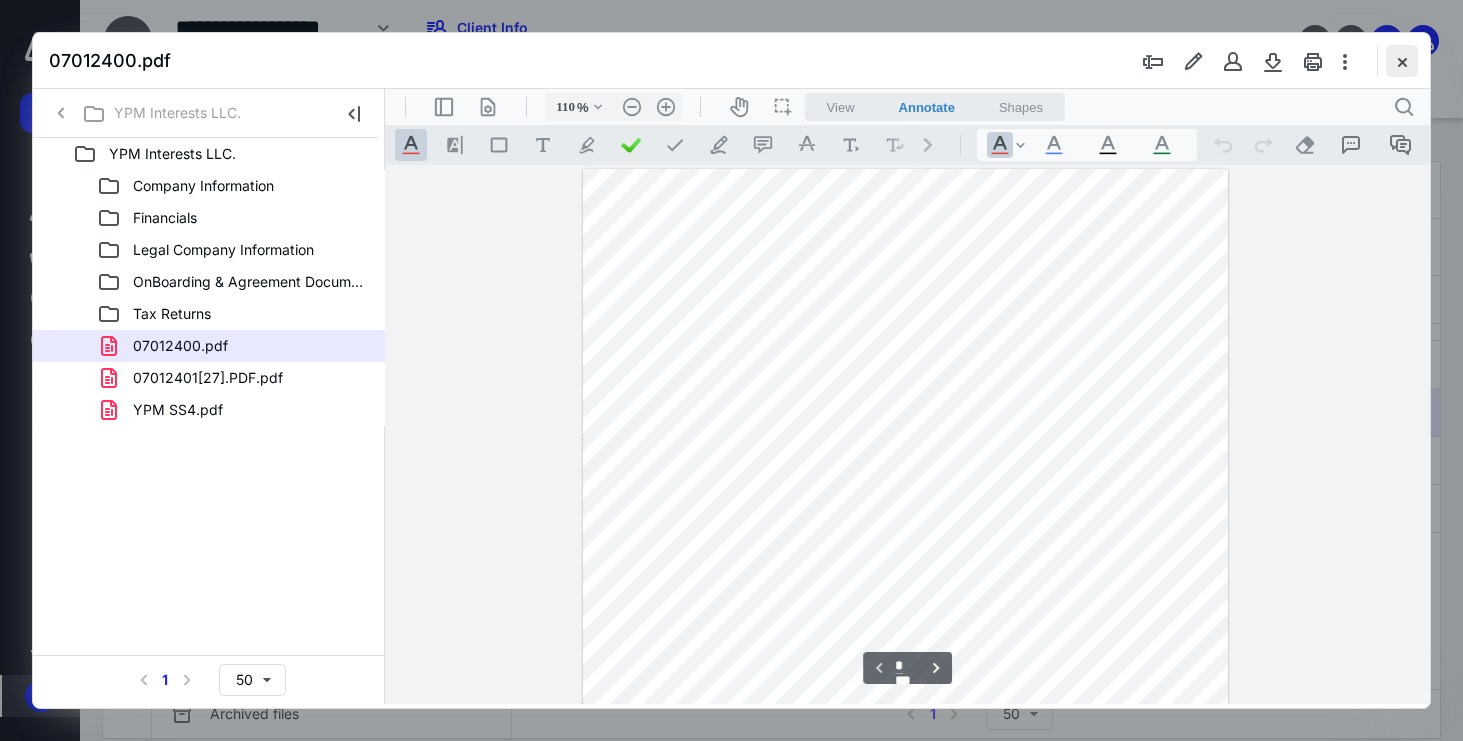 click at bounding box center (1402, 61) 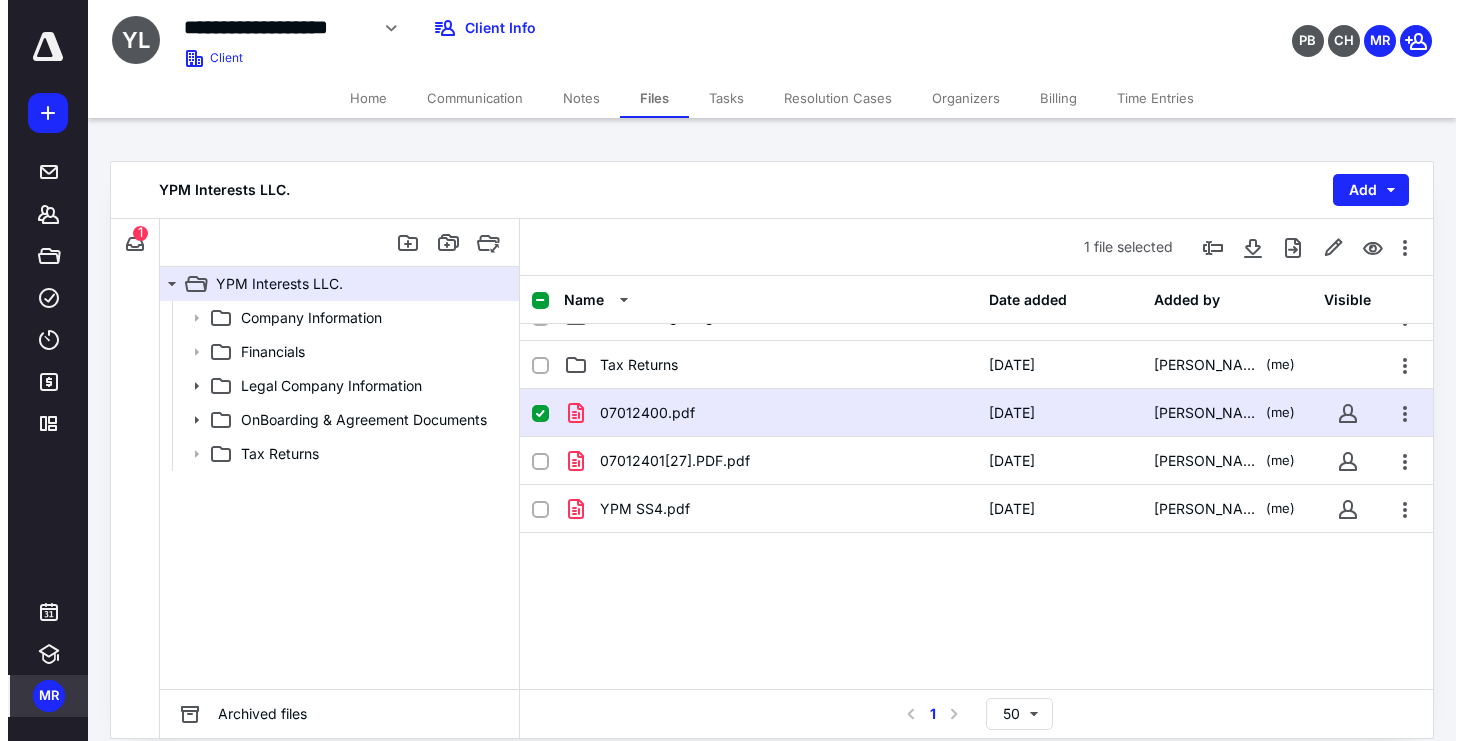 scroll, scrollTop: 0, scrollLeft: 0, axis: both 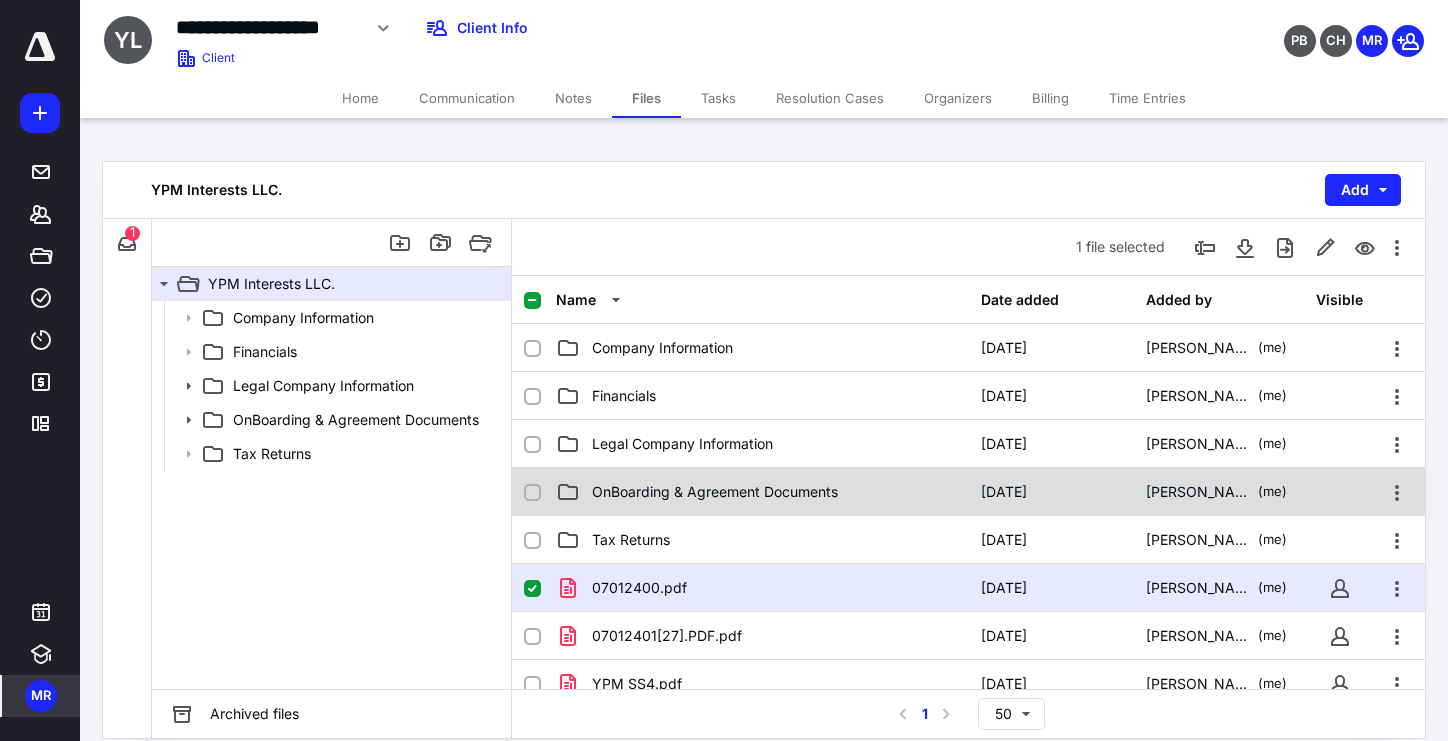 click on "OnBoarding & Agreement Documents" at bounding box center [762, 492] 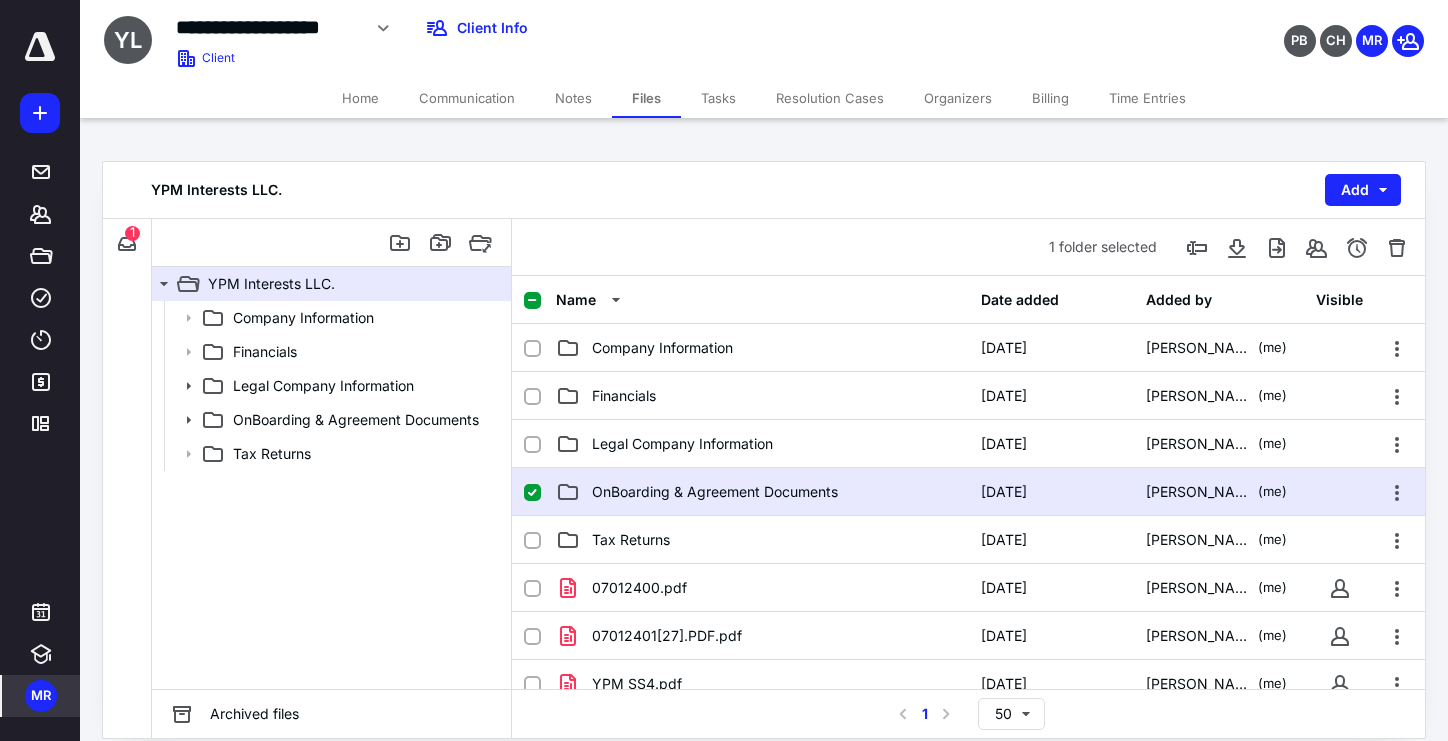 click on "OnBoarding & Agreement Documents" at bounding box center [762, 492] 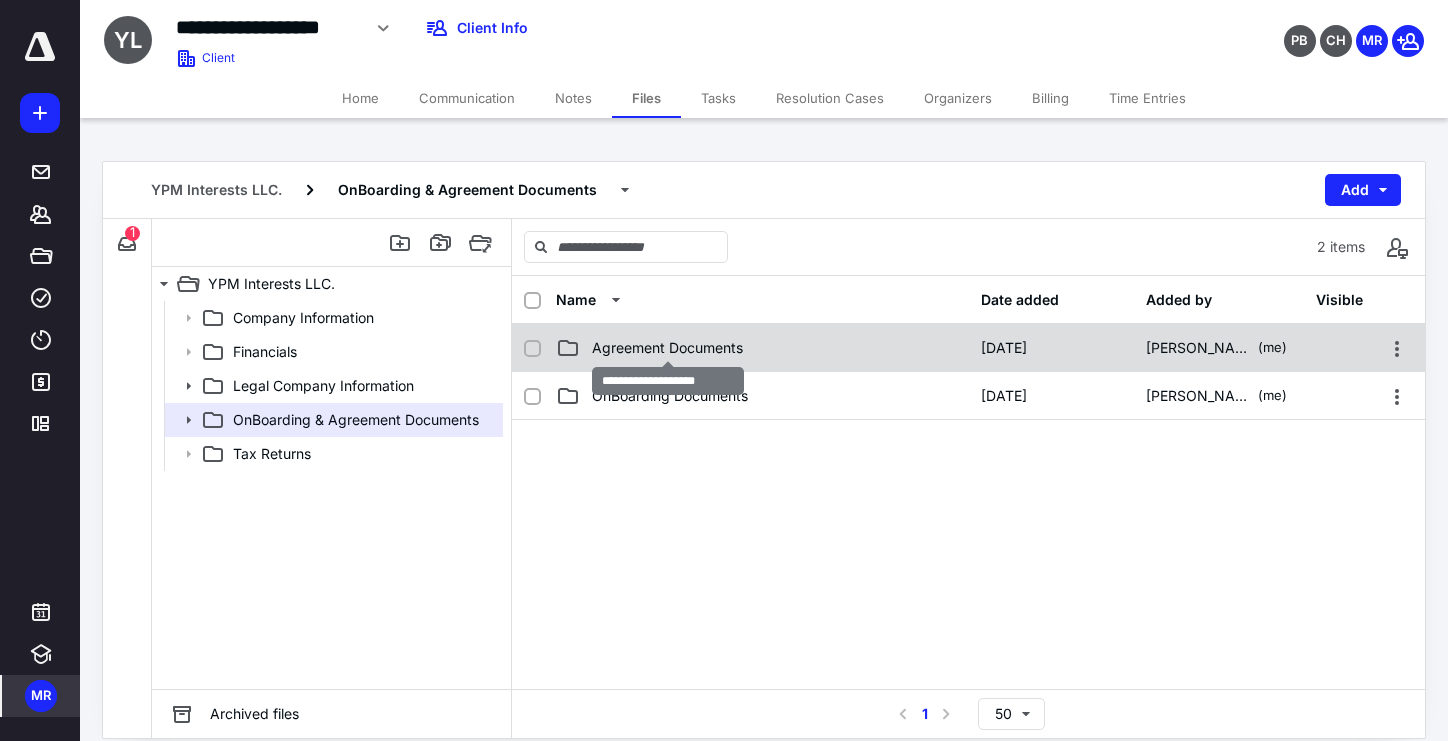 click on "Agreement Documents" at bounding box center (667, 348) 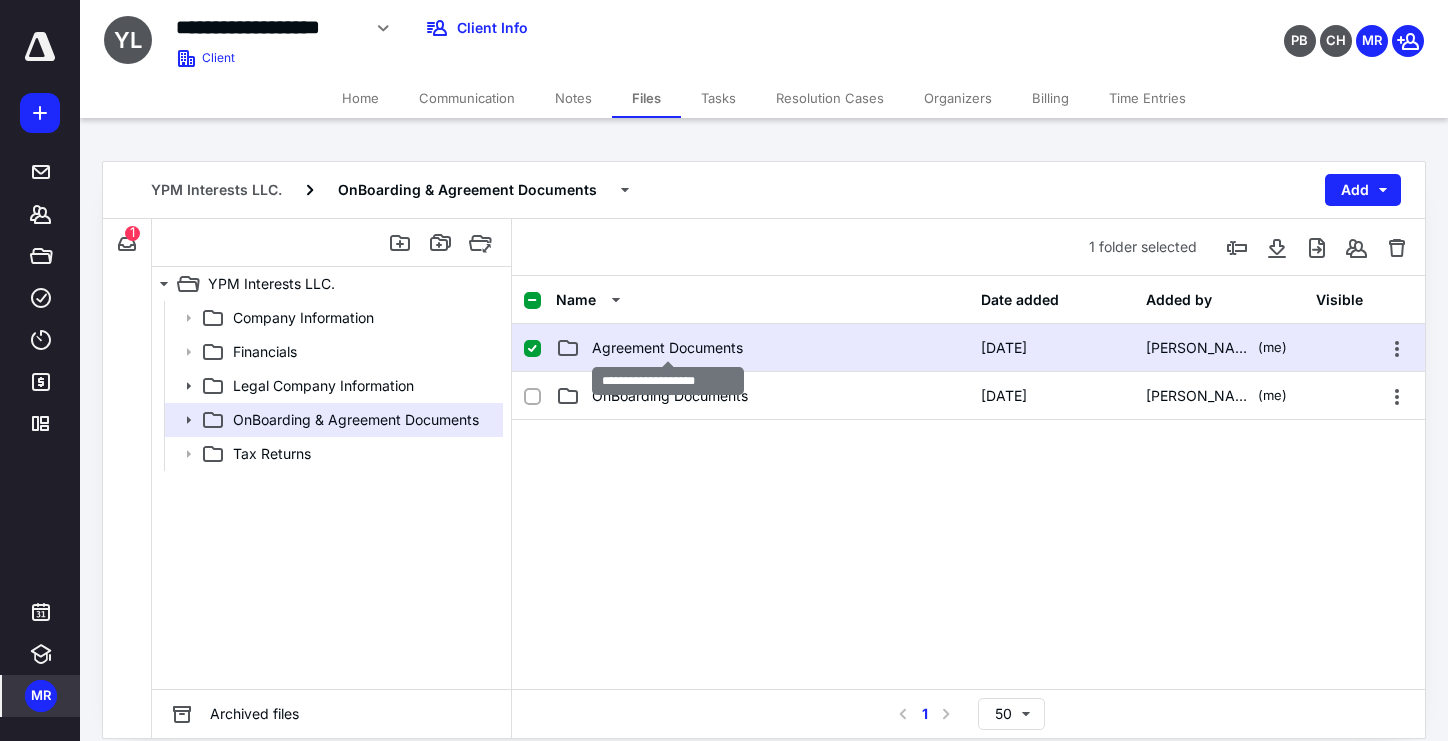 click on "Agreement Documents" at bounding box center (667, 348) 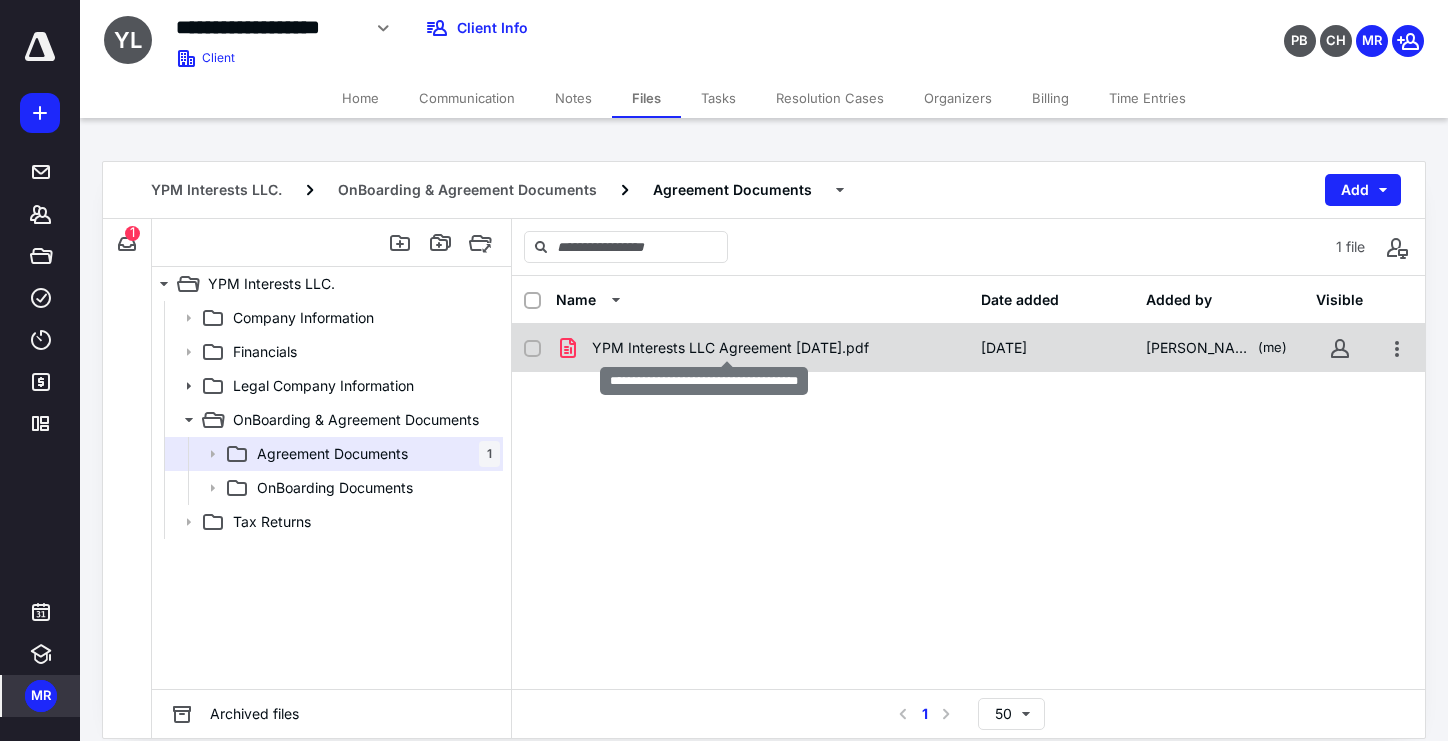 click on "YPM Interests LLC Agreement [DATE].pdf" at bounding box center (730, 348) 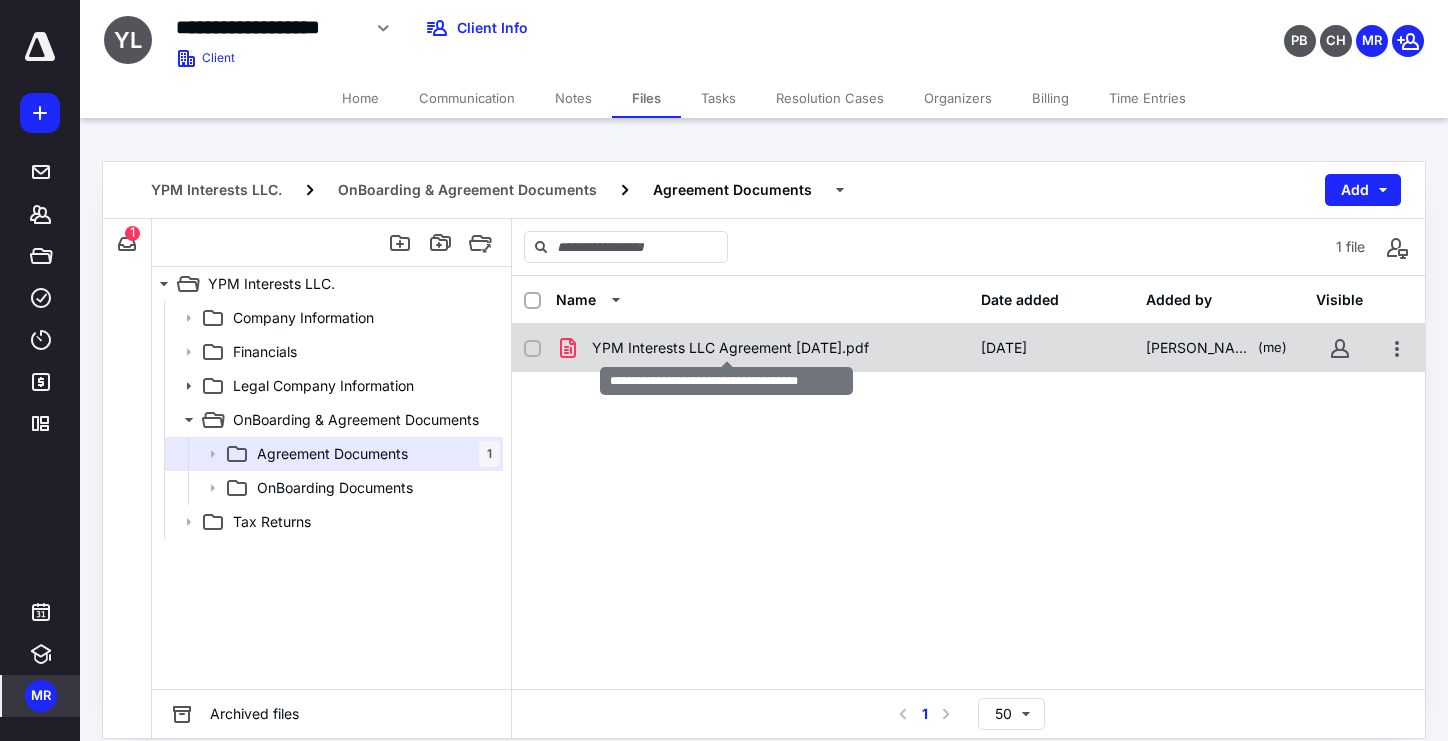 click on "YPM Interests LLC Agreement [DATE].pdf" at bounding box center (730, 348) 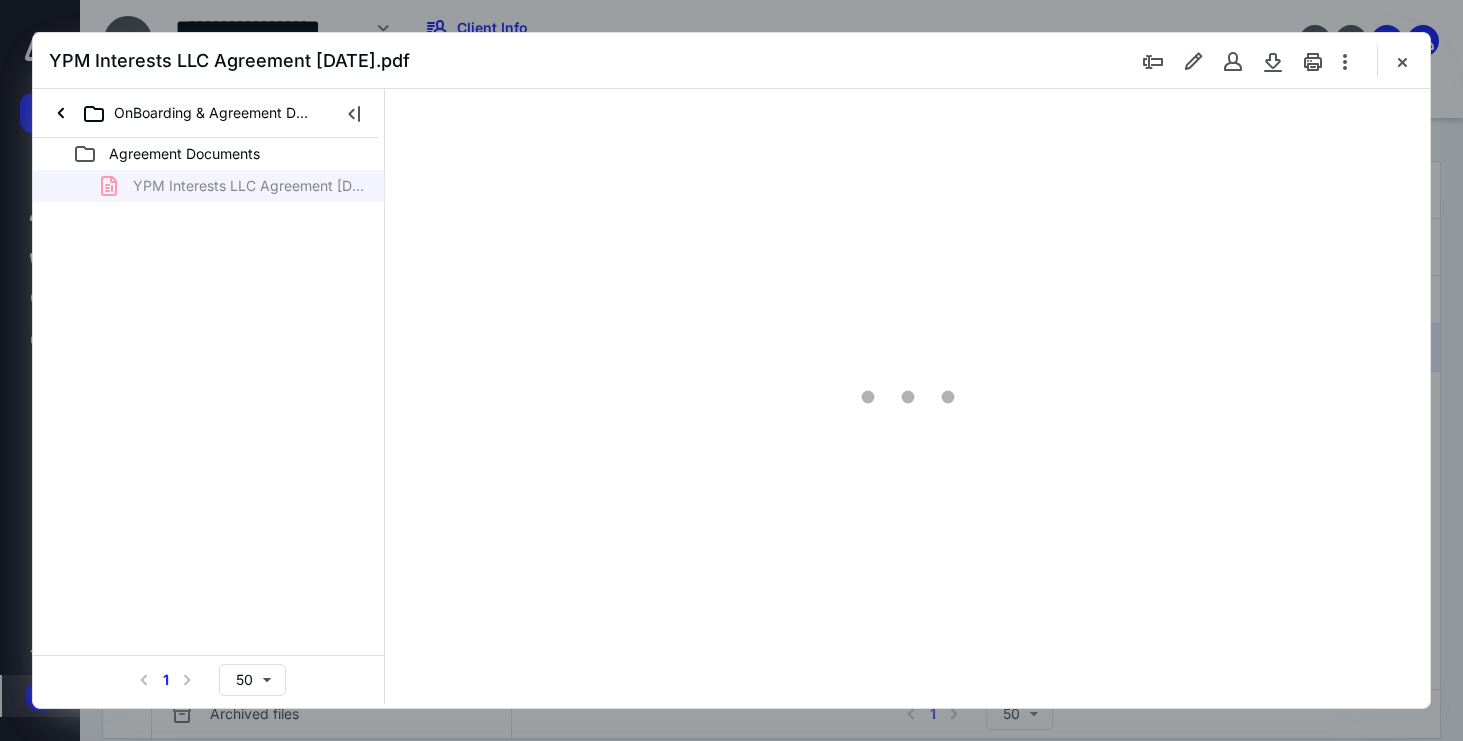scroll, scrollTop: 0, scrollLeft: 0, axis: both 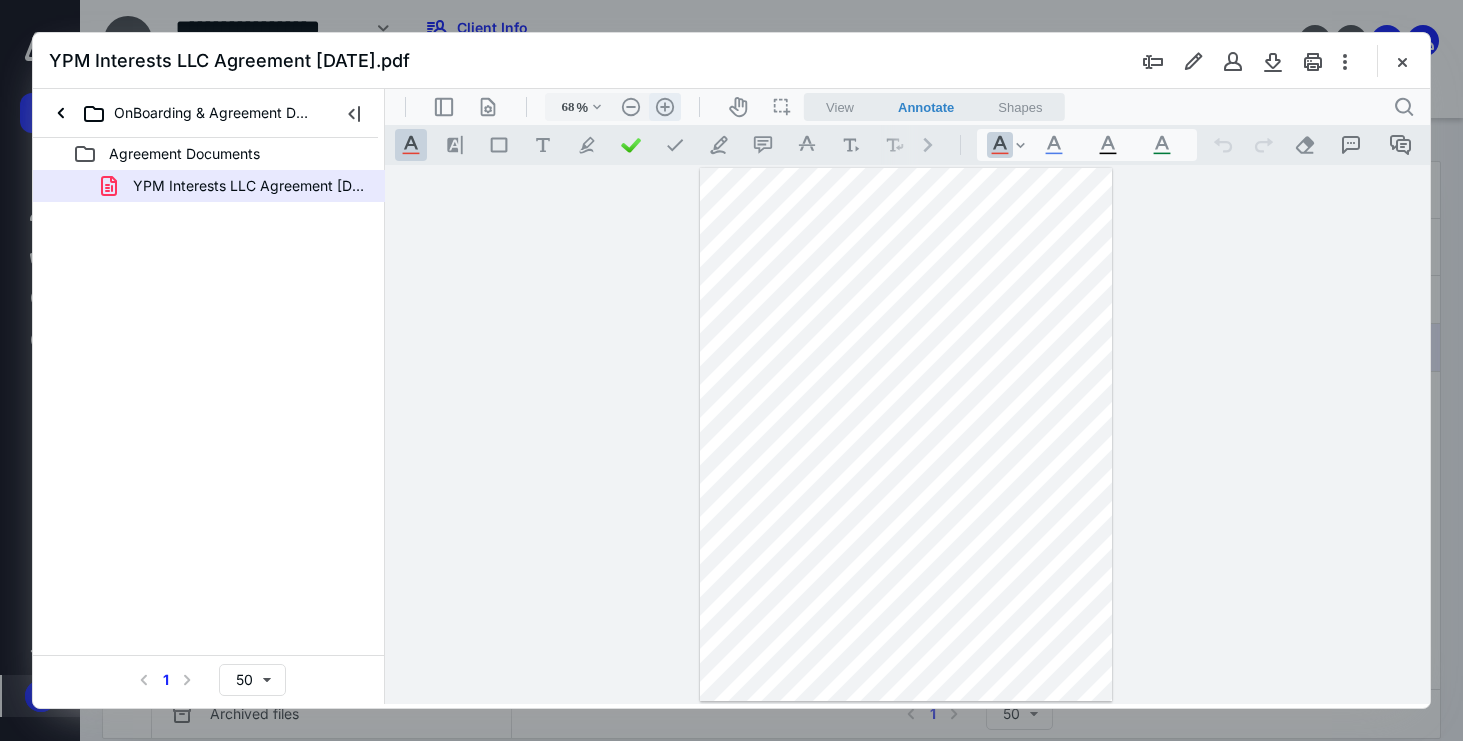 click on ".cls-1{fill:#abb0c4;} icon - header - zoom - in - line" at bounding box center (665, 107) 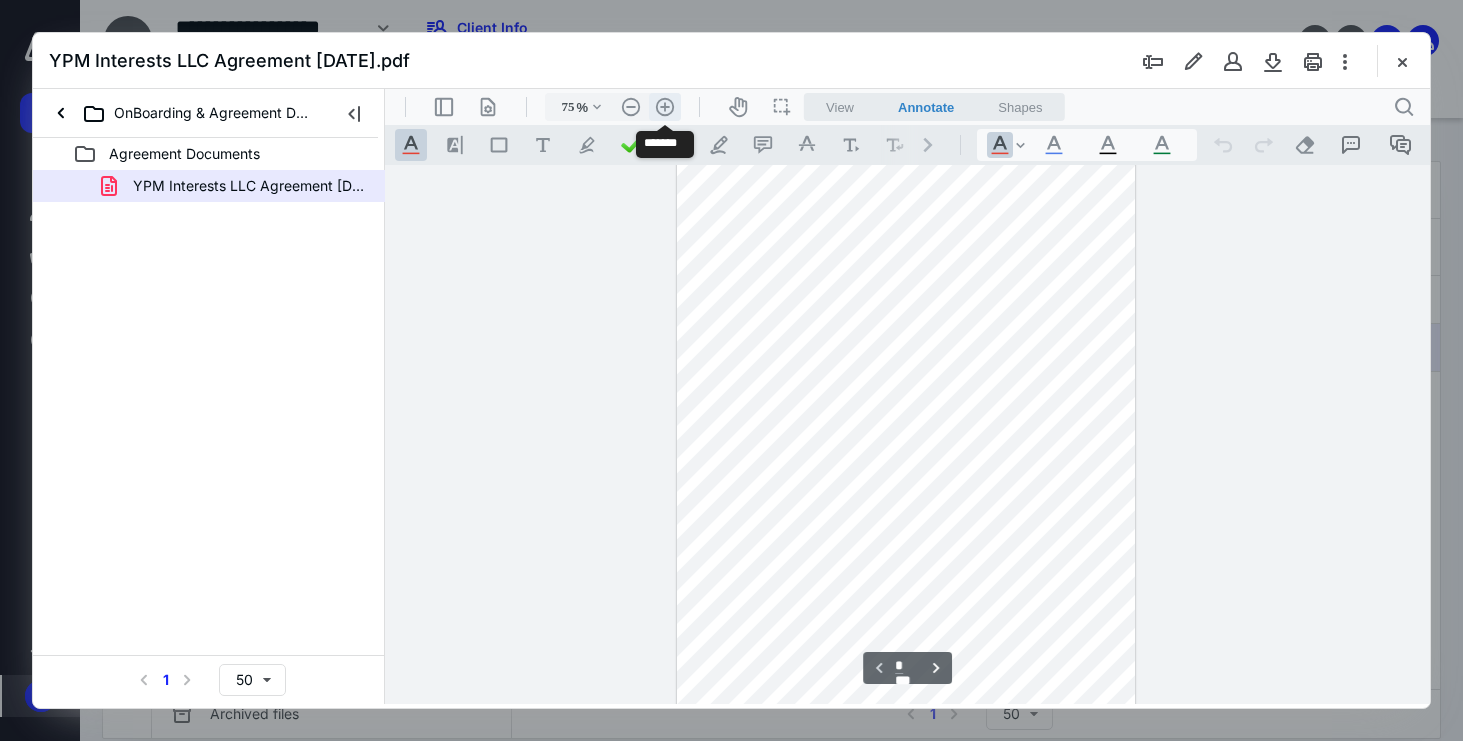 click on ".cls-1{fill:#abb0c4;} icon - header - zoom - in - line" at bounding box center [665, 107] 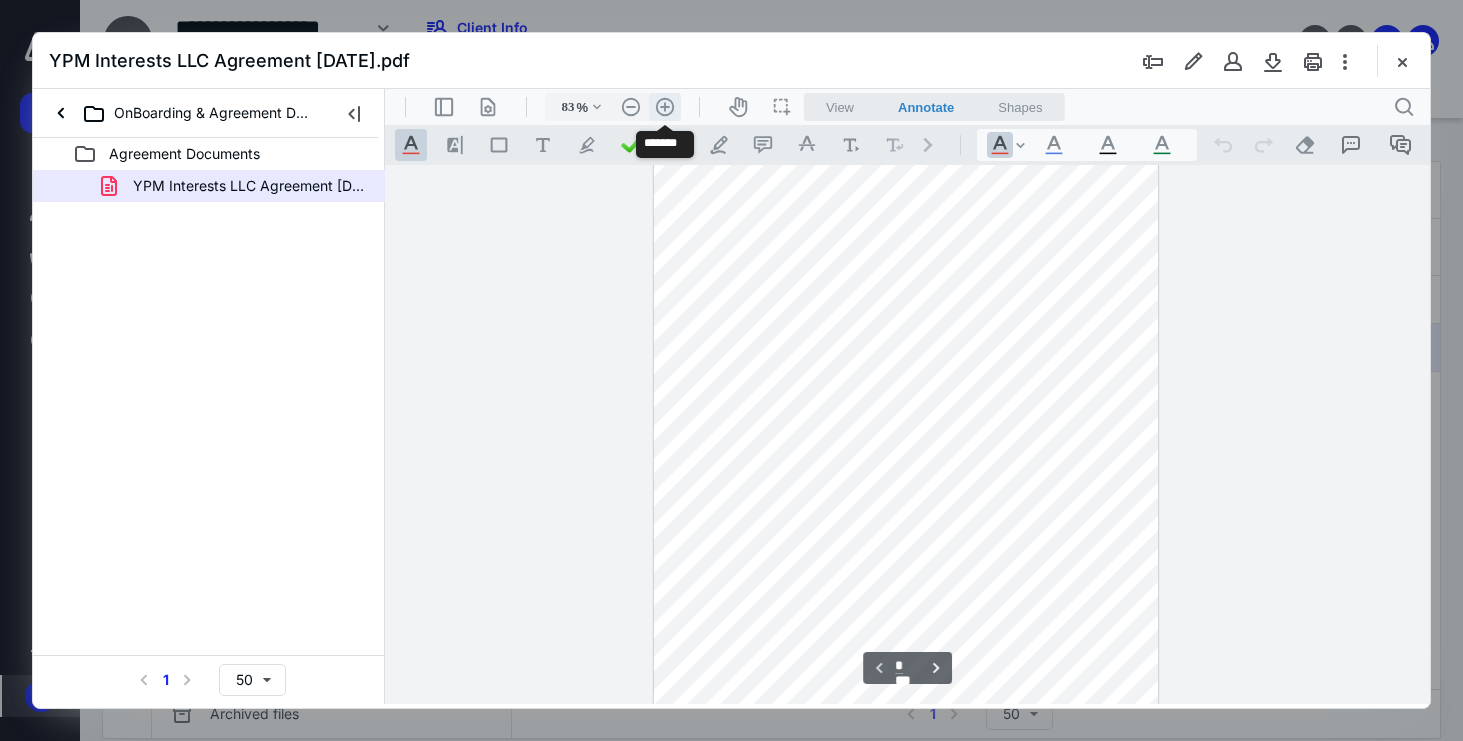 scroll, scrollTop: 50, scrollLeft: 0, axis: vertical 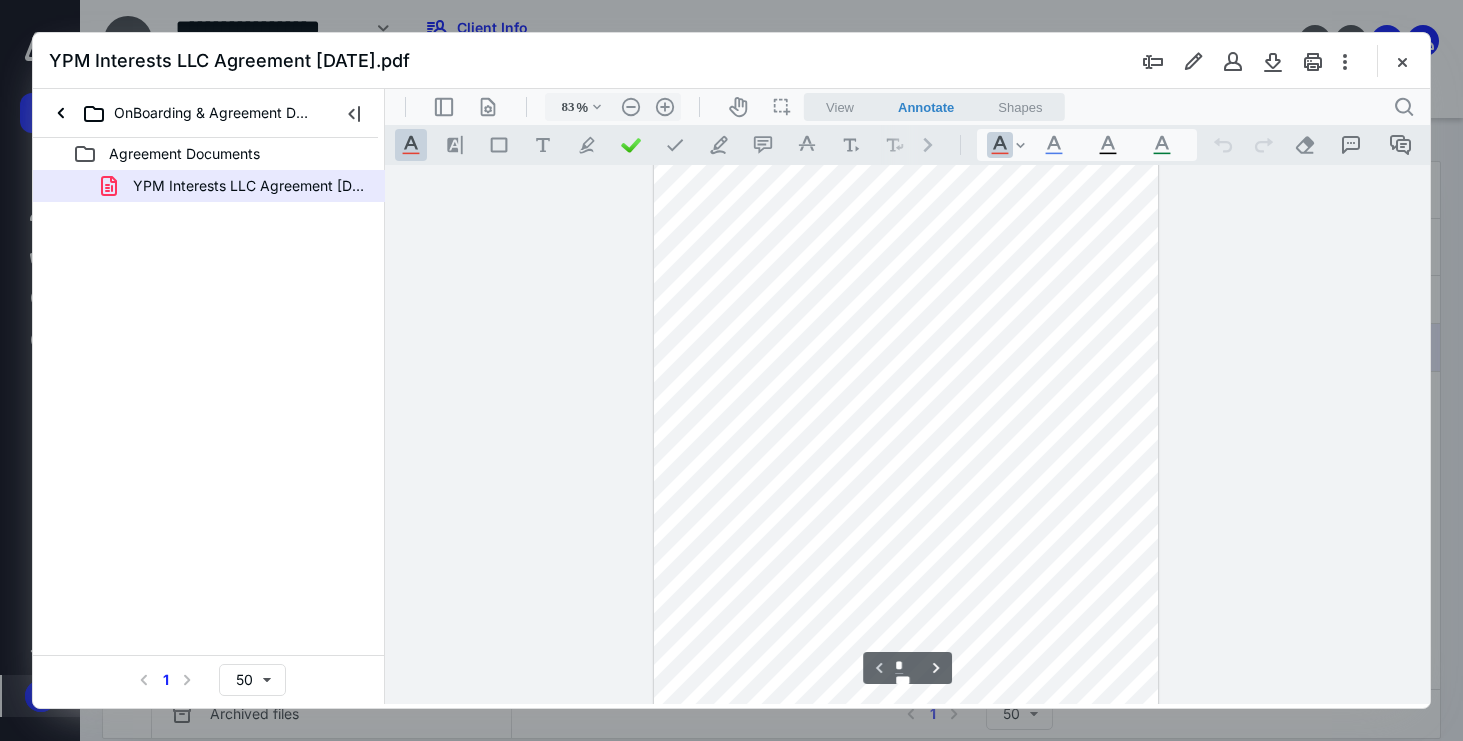 drag, startPoint x: 1417, startPoint y: 227, endPoint x: 1417, endPoint y: 238, distance: 11 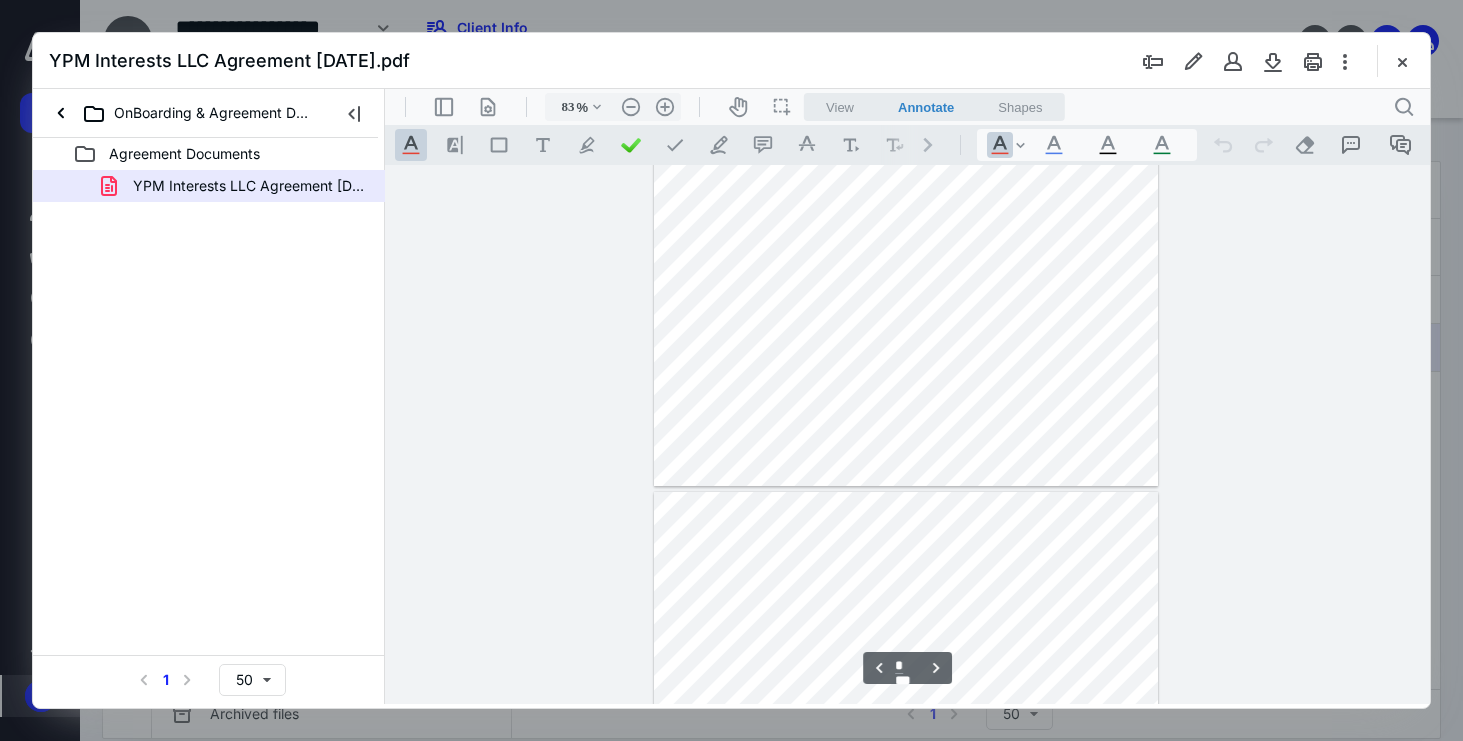 scroll, scrollTop: 1290, scrollLeft: 0, axis: vertical 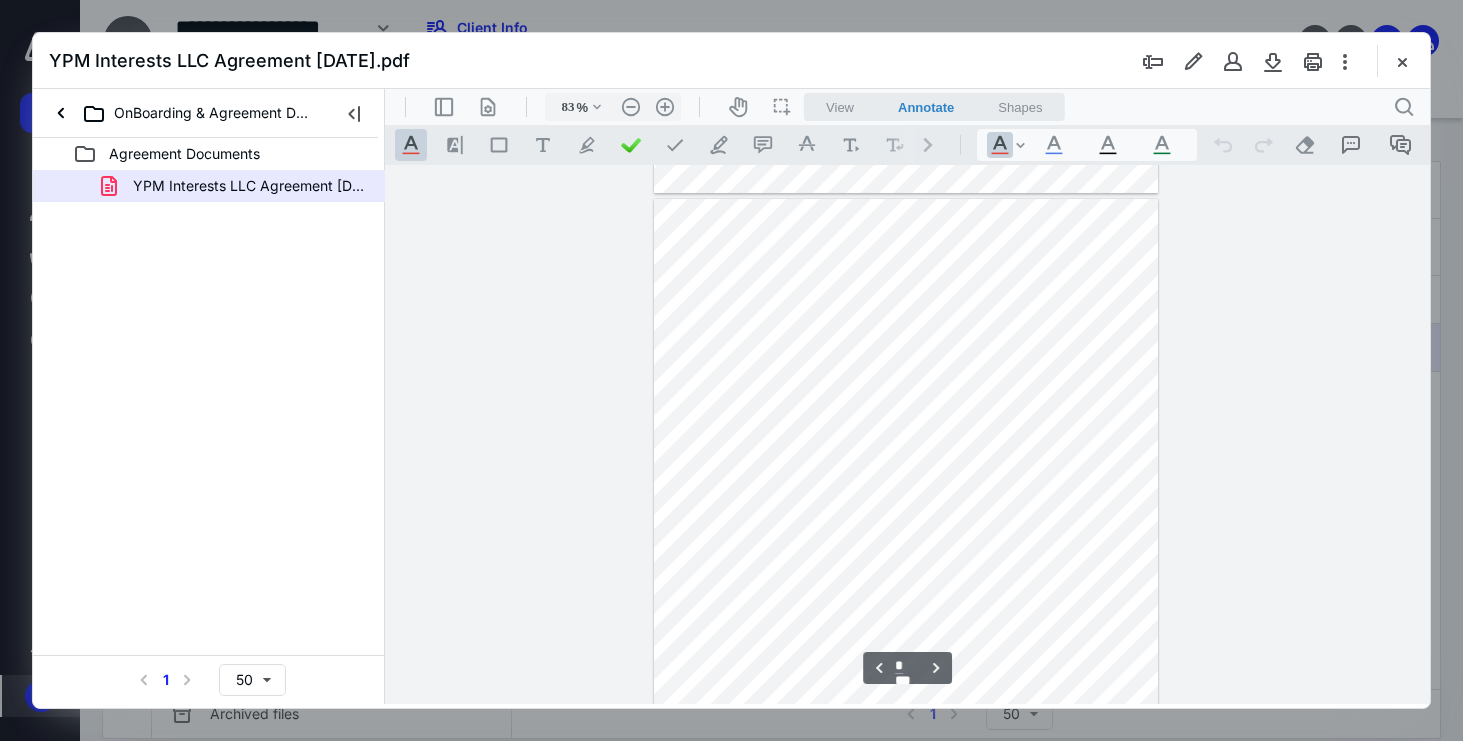 type on "*" 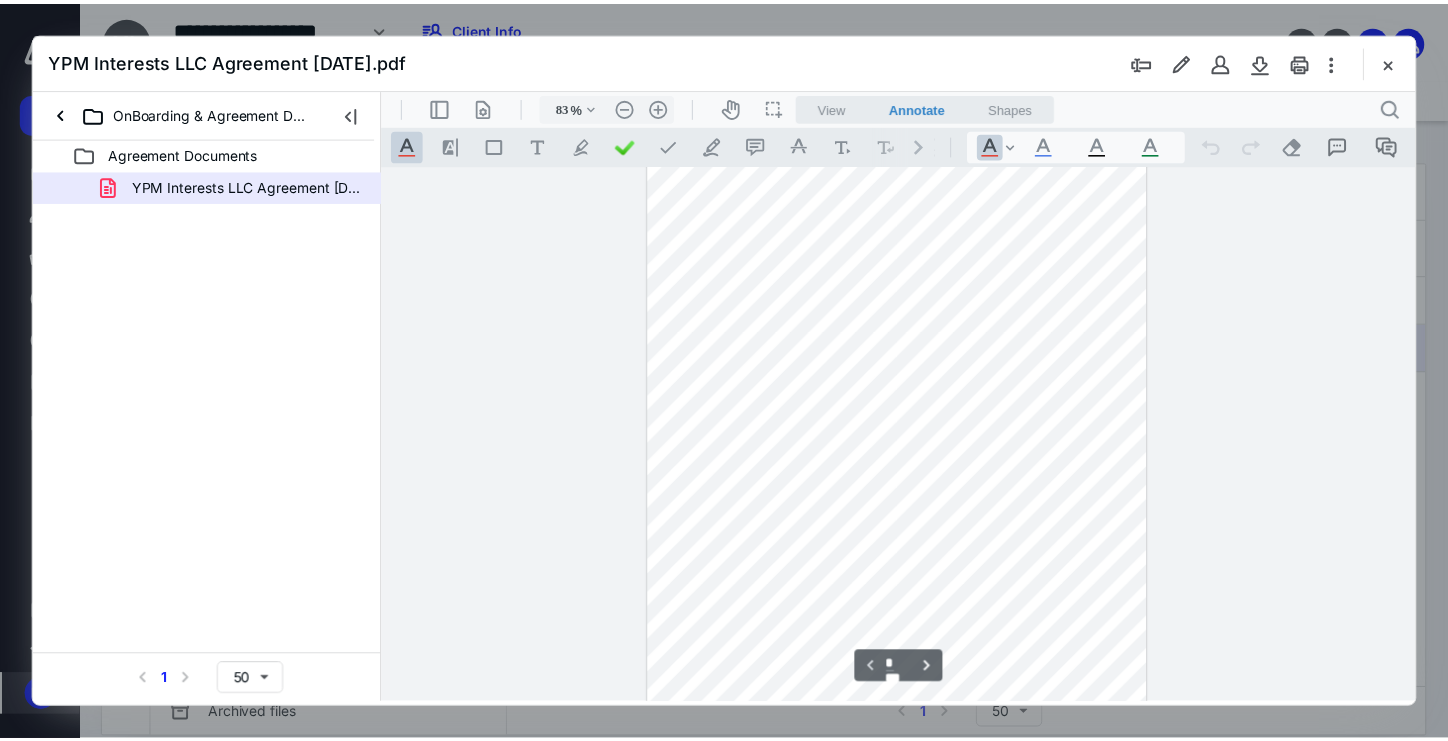 scroll, scrollTop: 110, scrollLeft: 0, axis: vertical 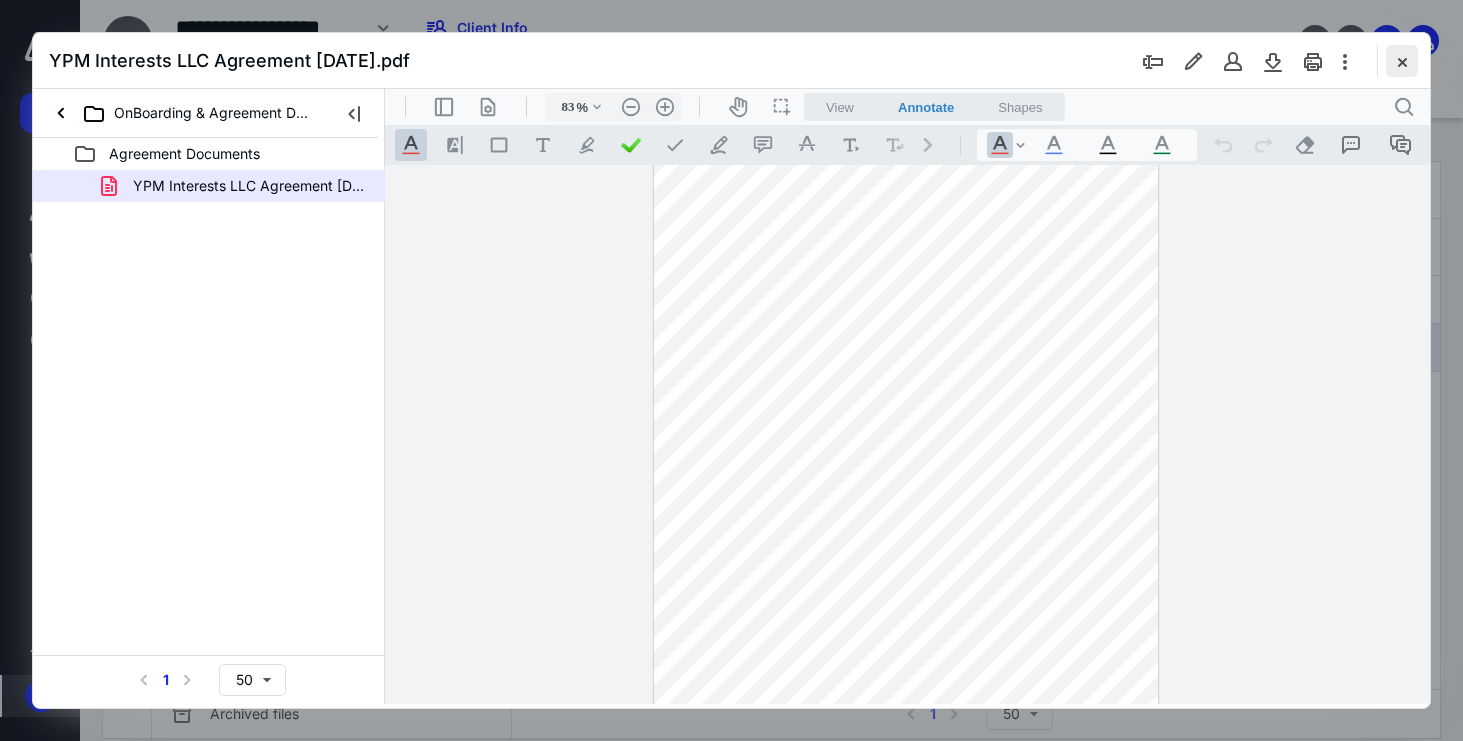 click at bounding box center [1402, 61] 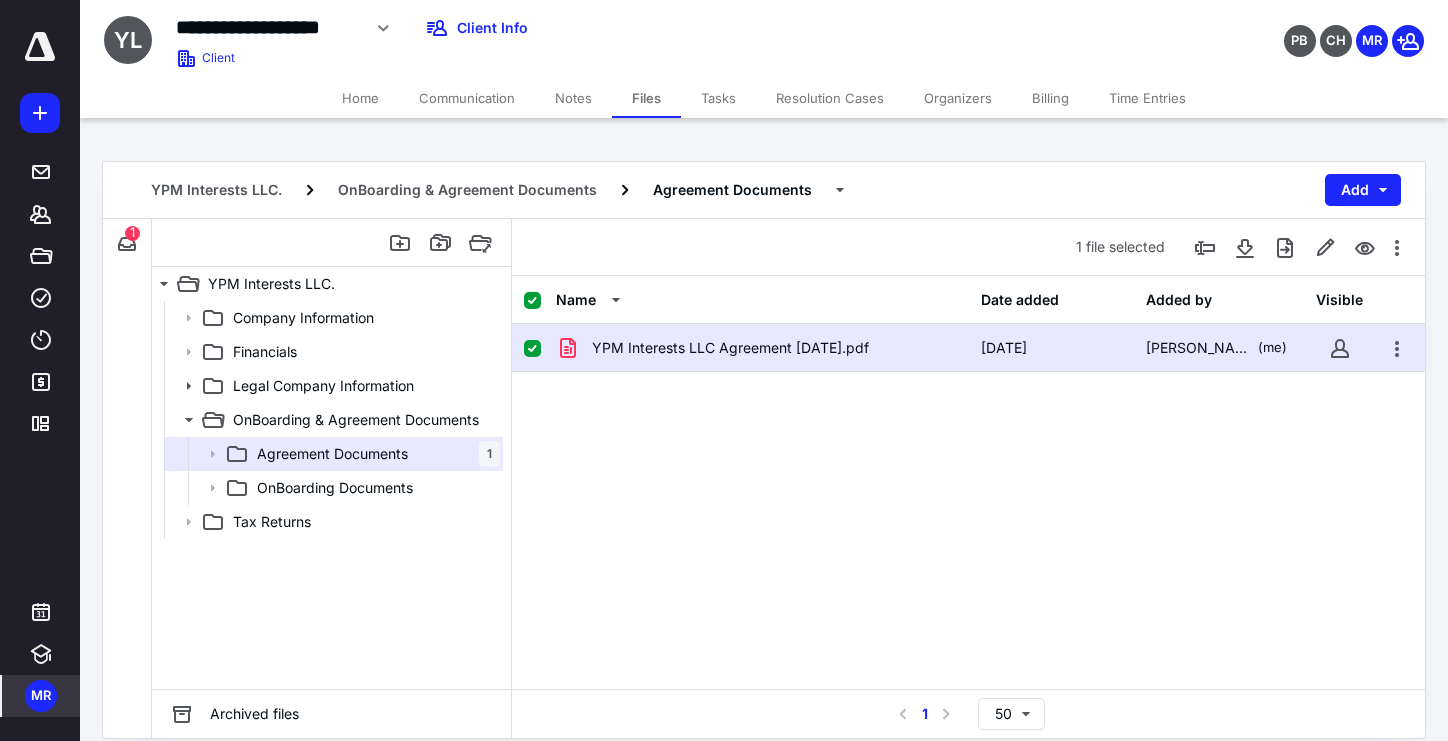 click at bounding box center (40, 47) 